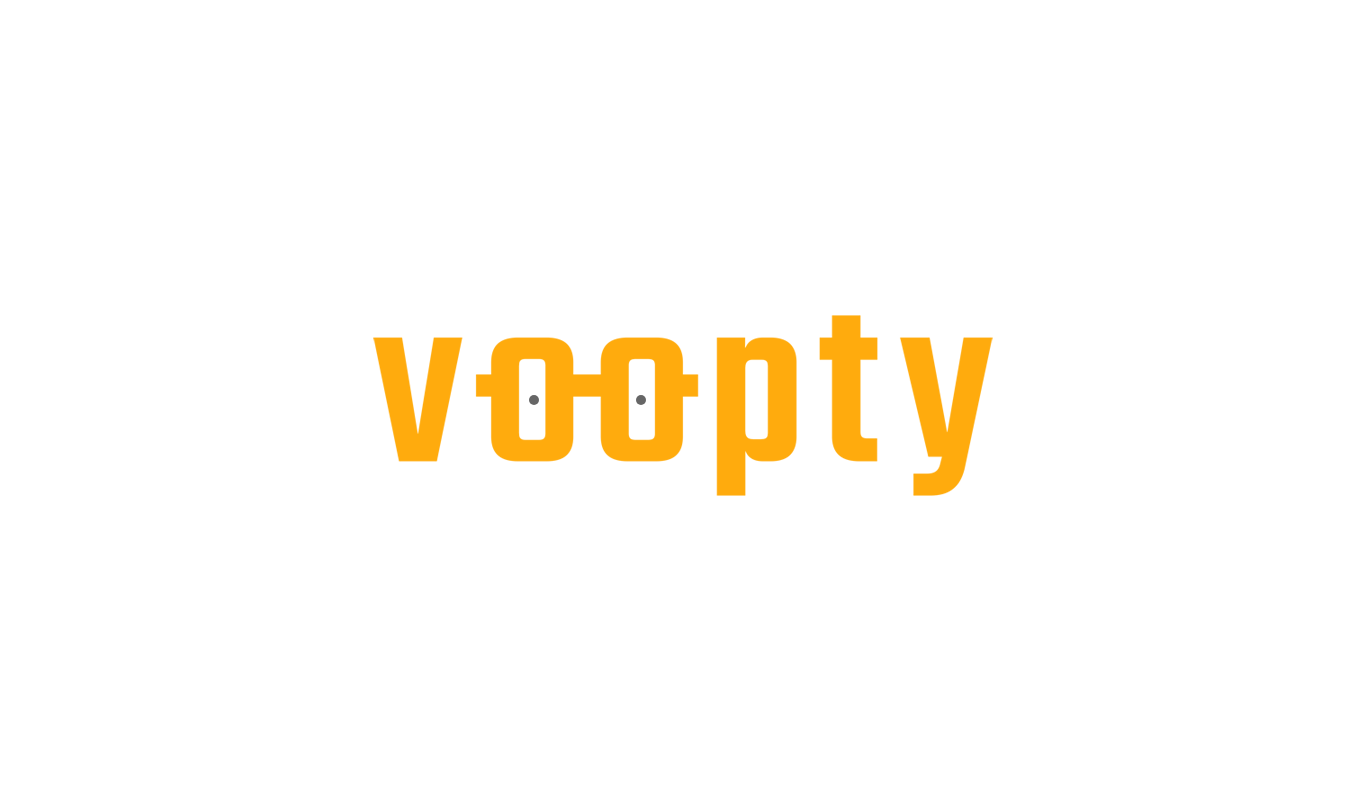scroll, scrollTop: 0, scrollLeft: 0, axis: both 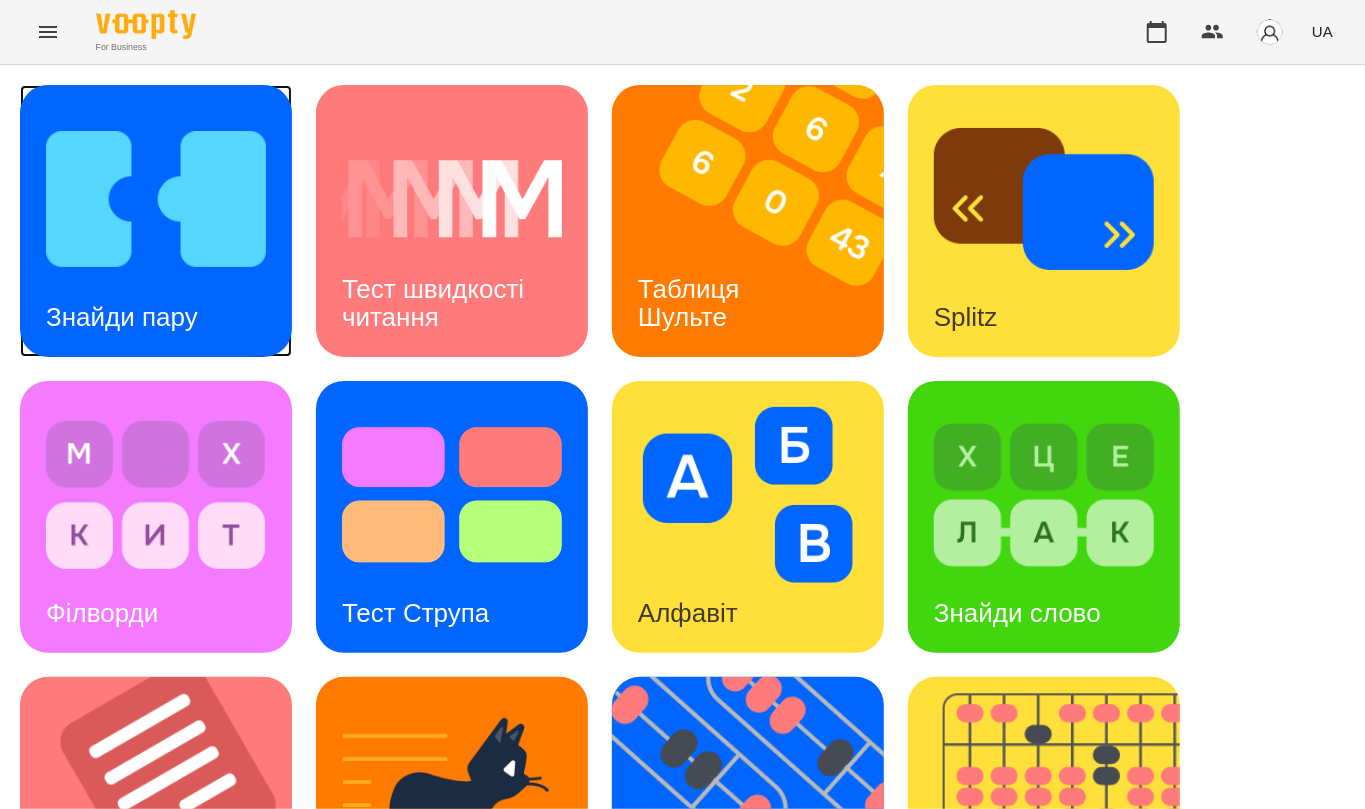 click at bounding box center [156, 199] 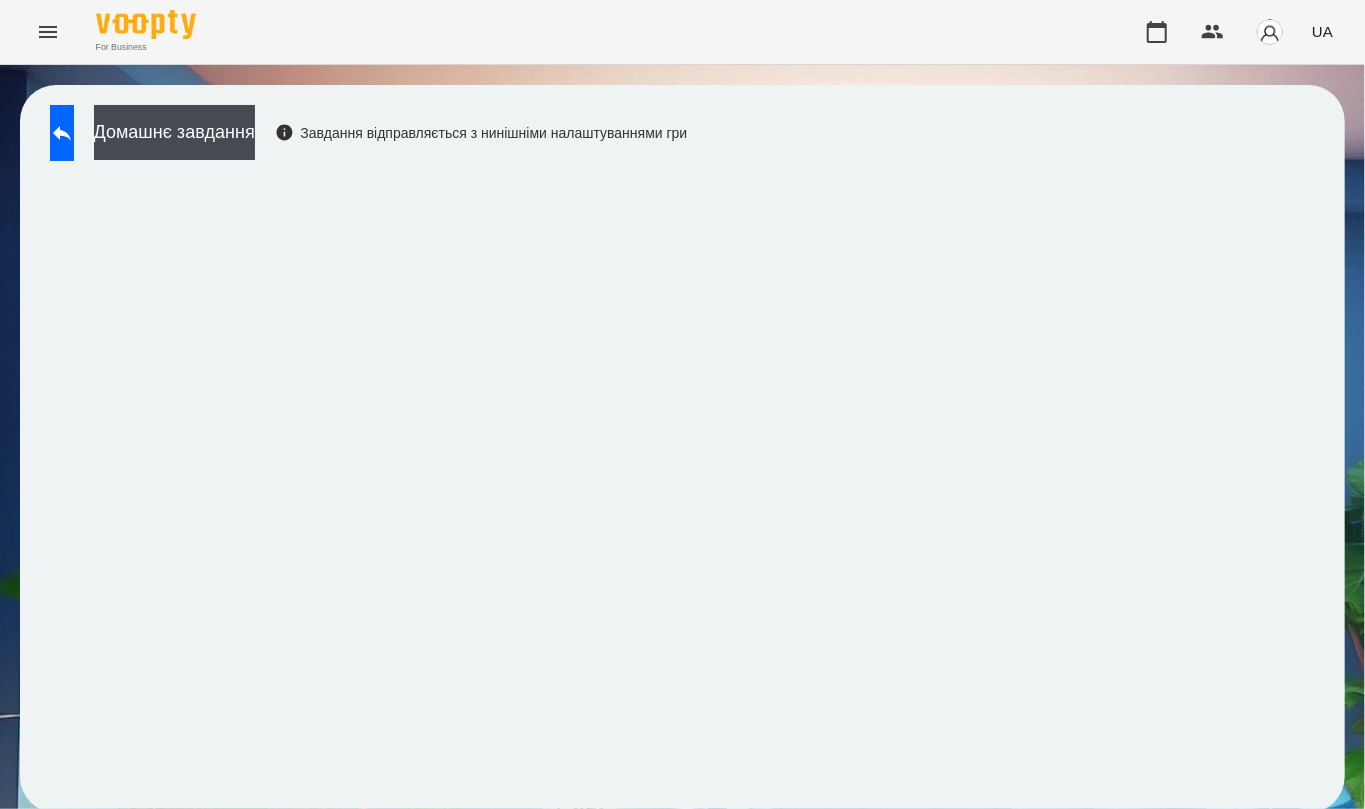 scroll, scrollTop: 4, scrollLeft: 0, axis: vertical 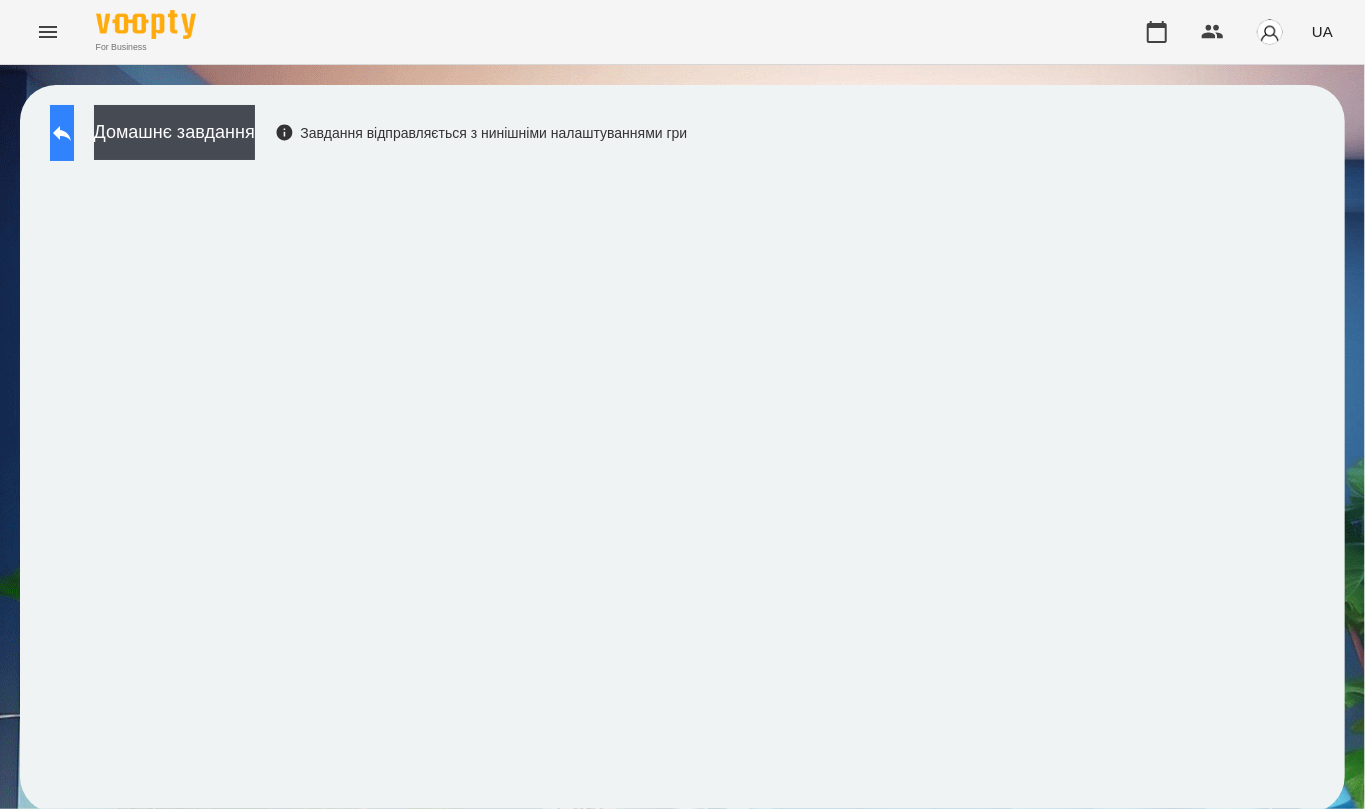 click at bounding box center (62, 133) 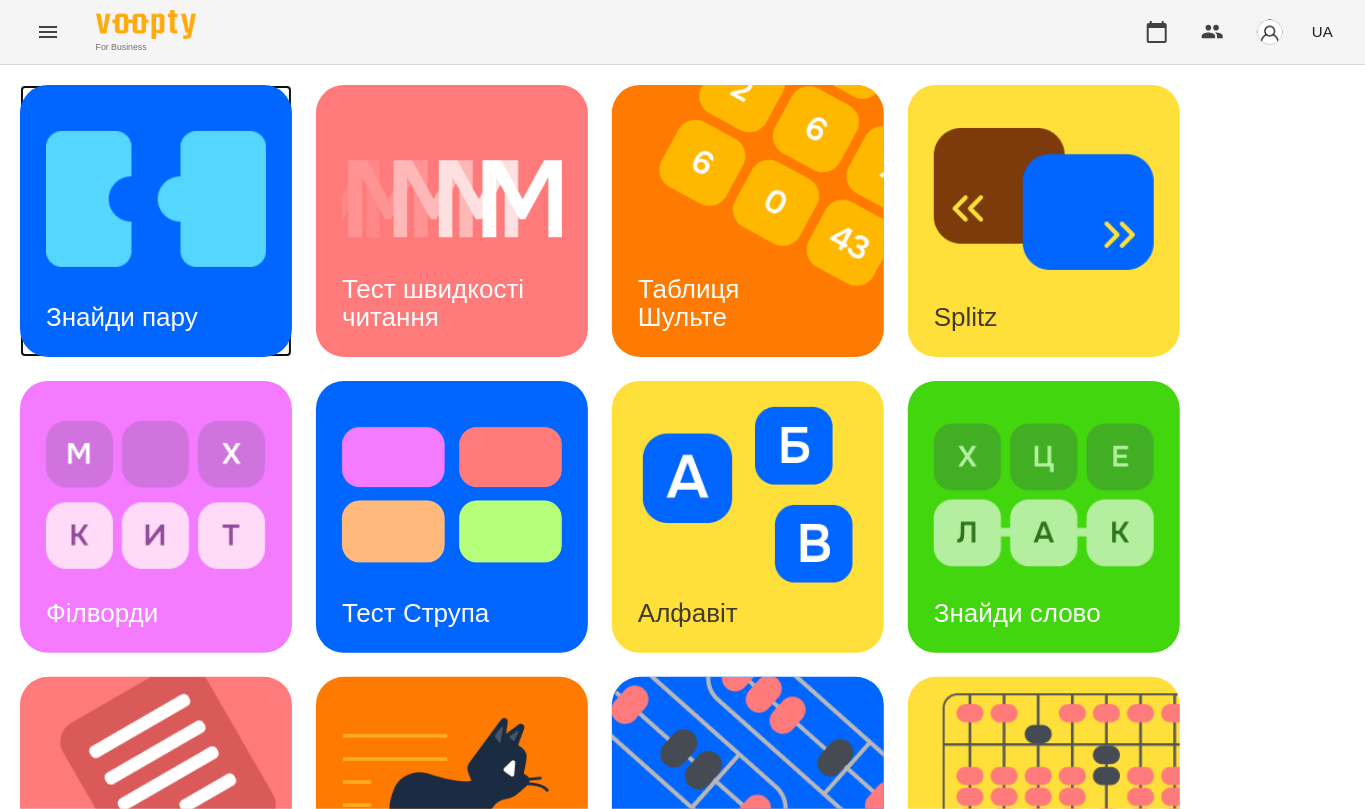 click on "Знайди пару" at bounding box center [122, 317] 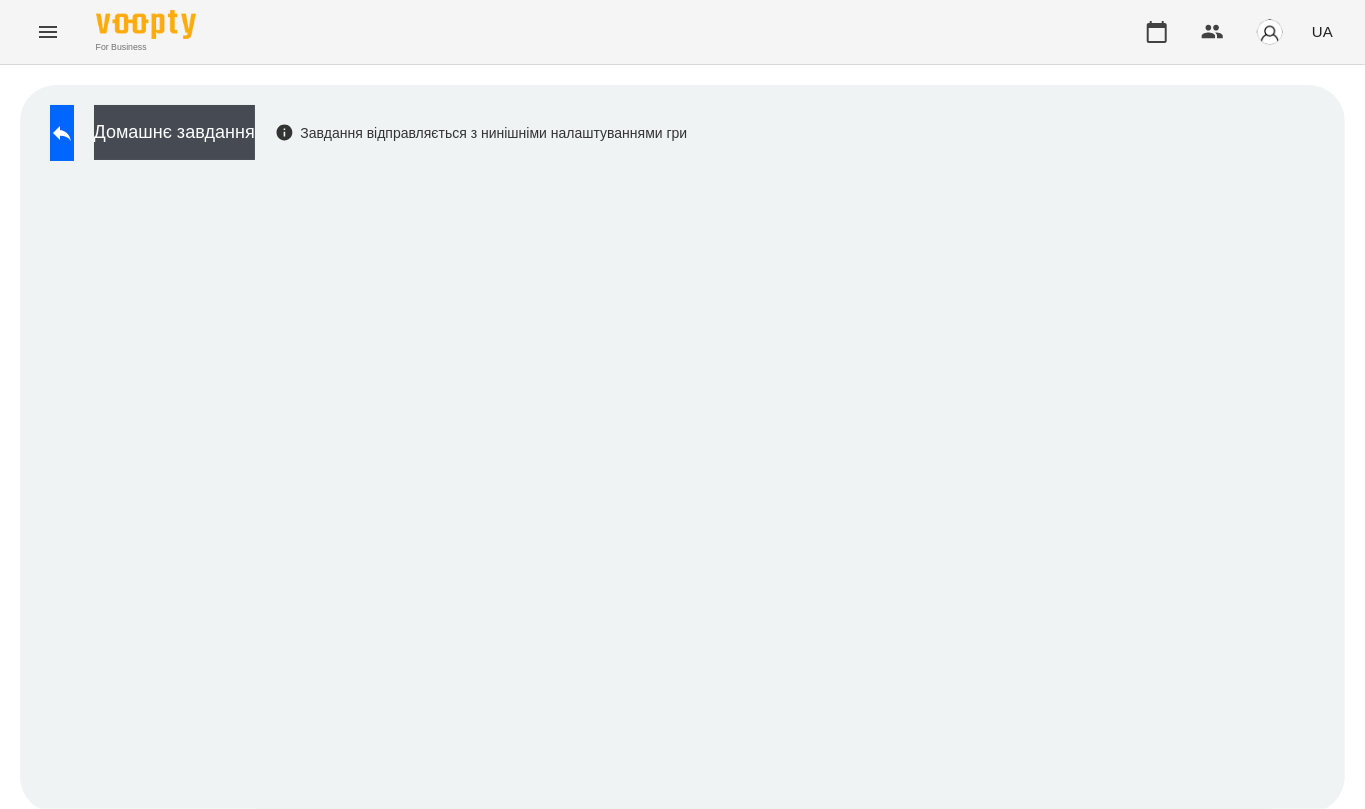 scroll, scrollTop: 4, scrollLeft: 0, axis: vertical 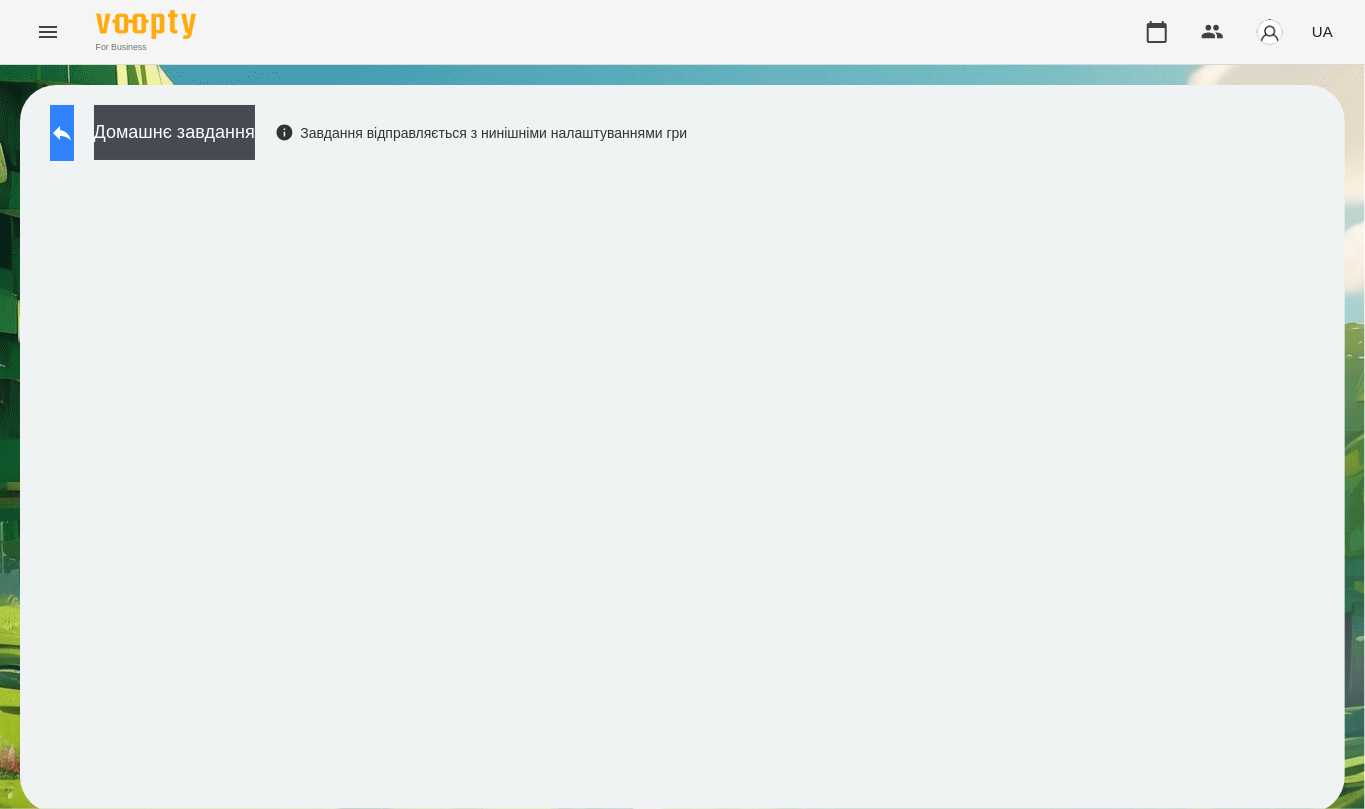 click 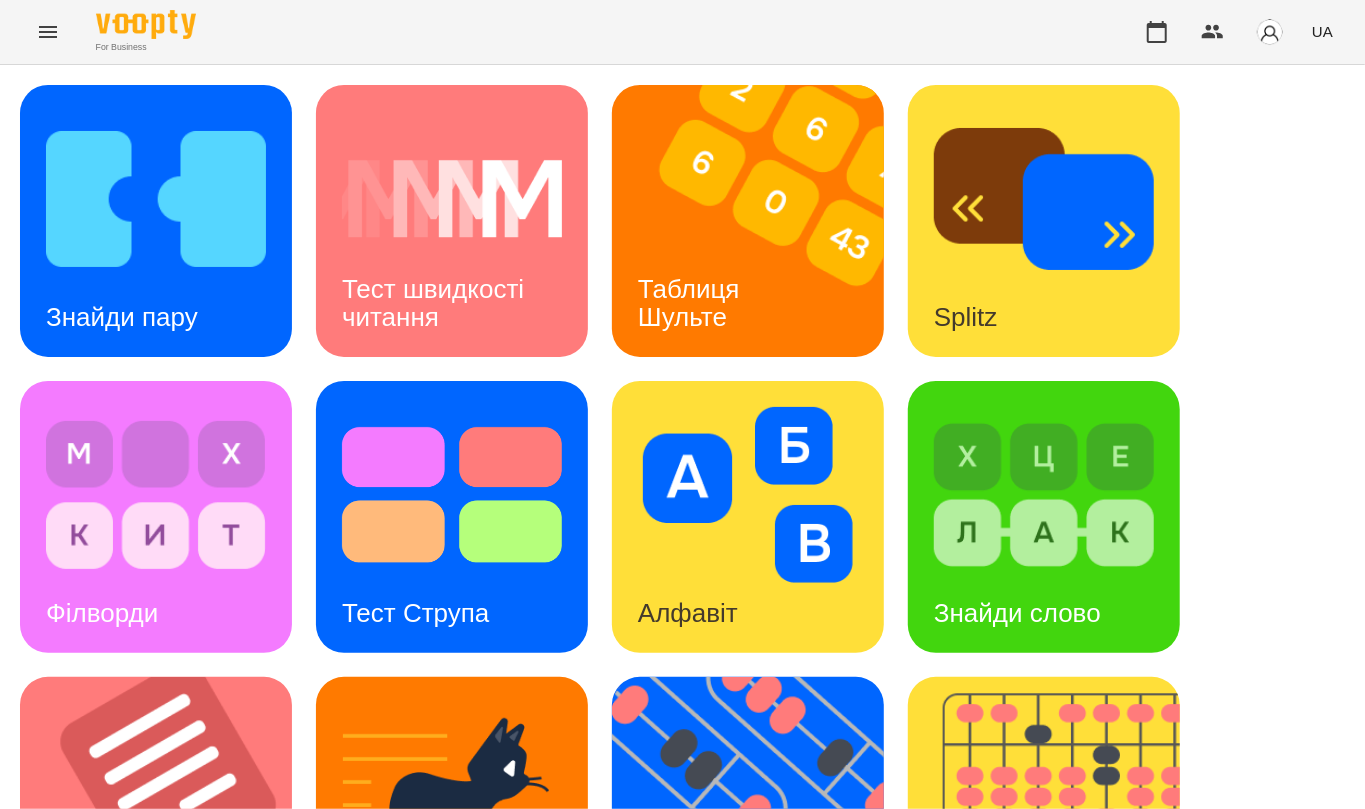 scroll, scrollTop: 670, scrollLeft: 0, axis: vertical 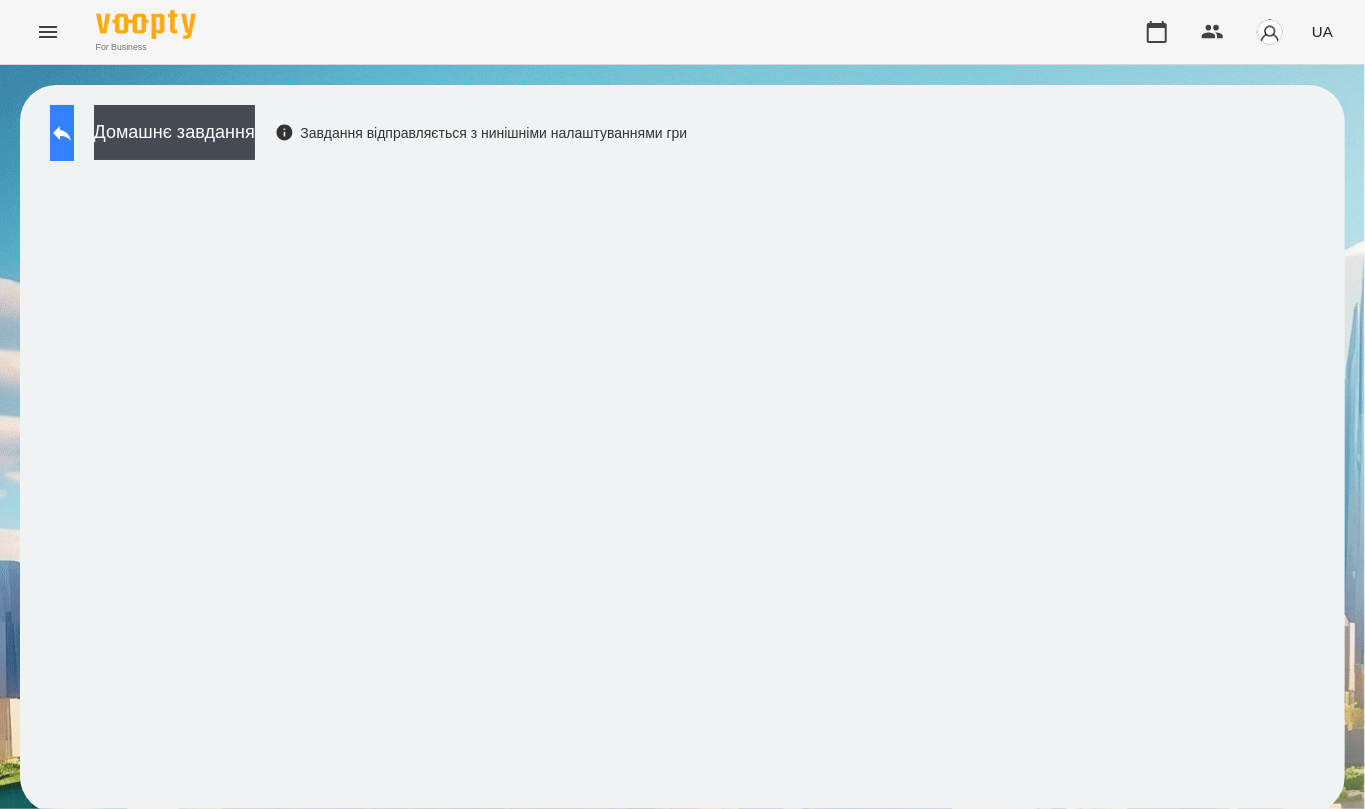 click 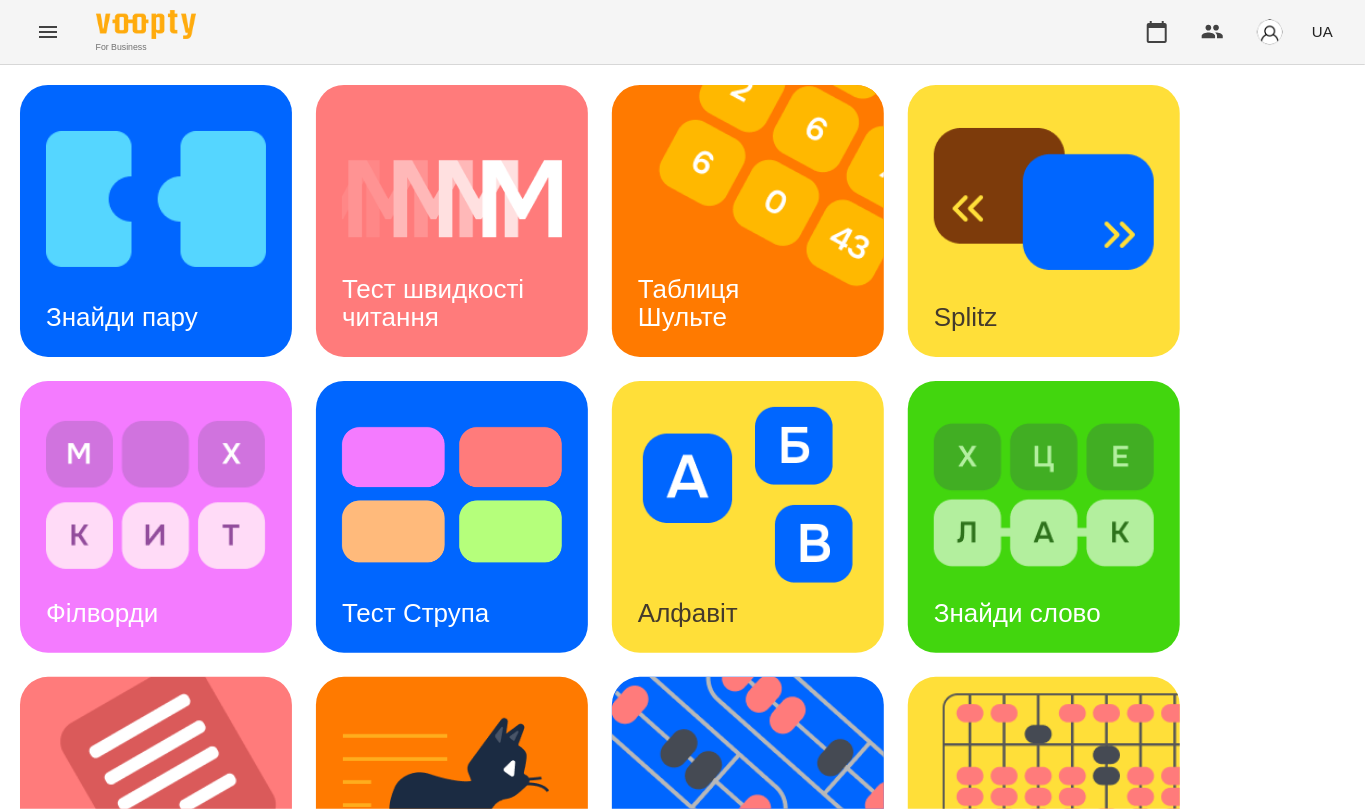 scroll, scrollTop: 752, scrollLeft: 0, axis: vertical 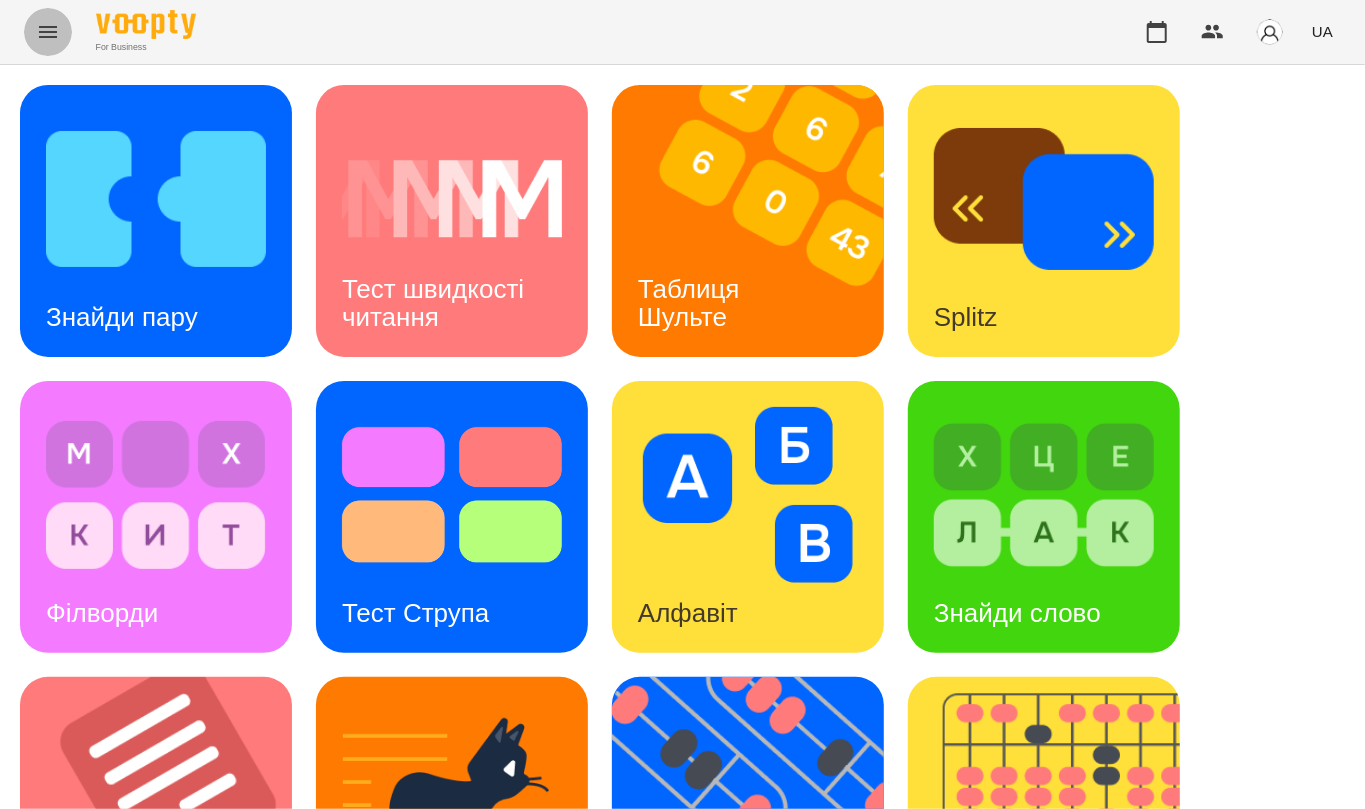 click 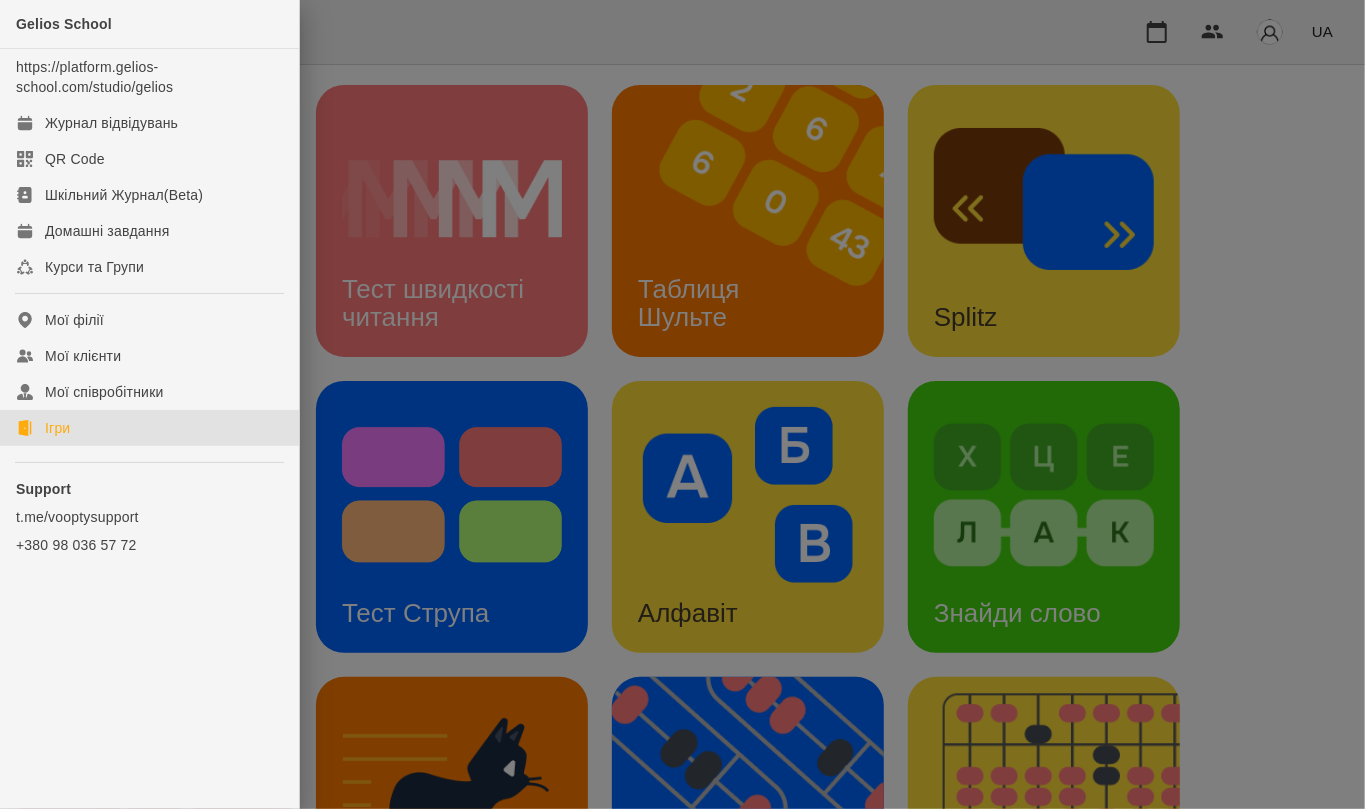 click on "Ігри" 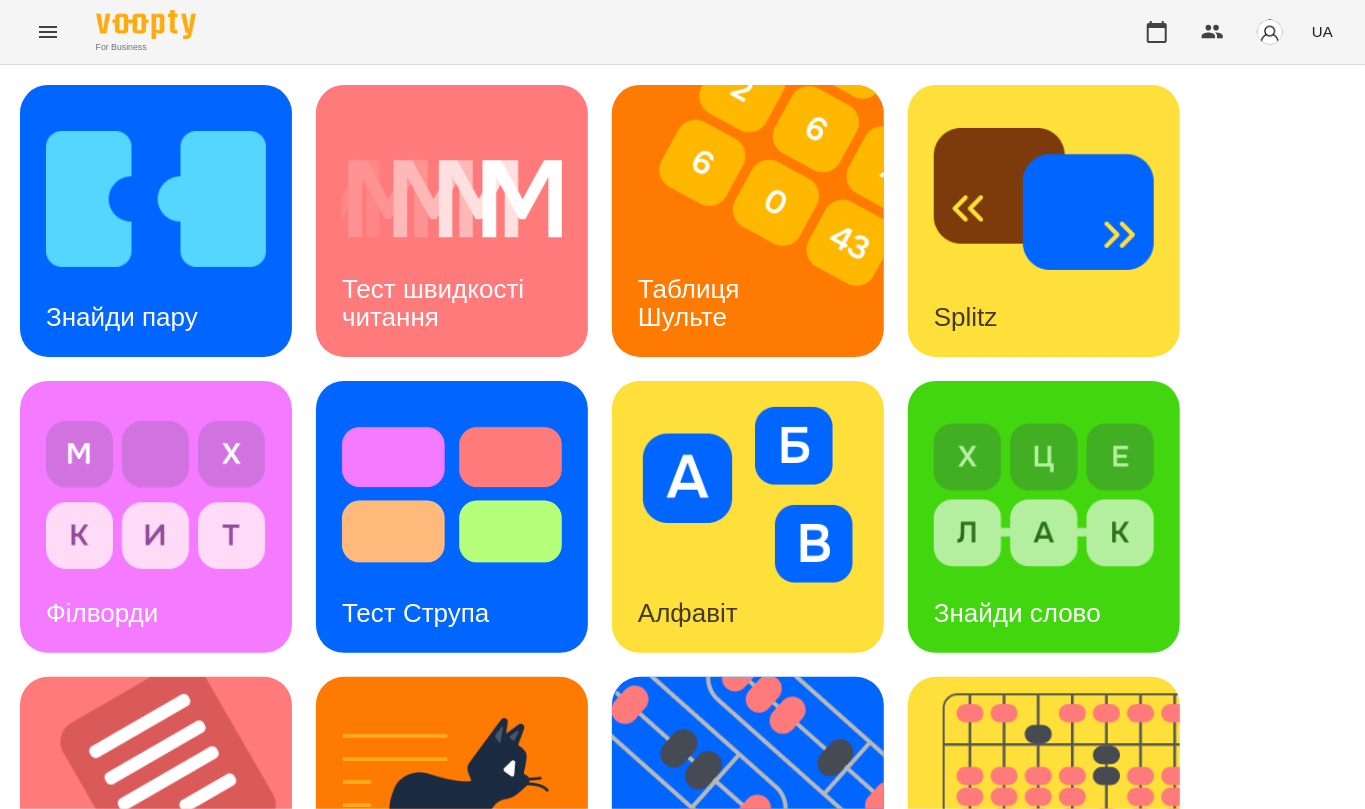 scroll, scrollTop: 618, scrollLeft: 0, axis: vertical 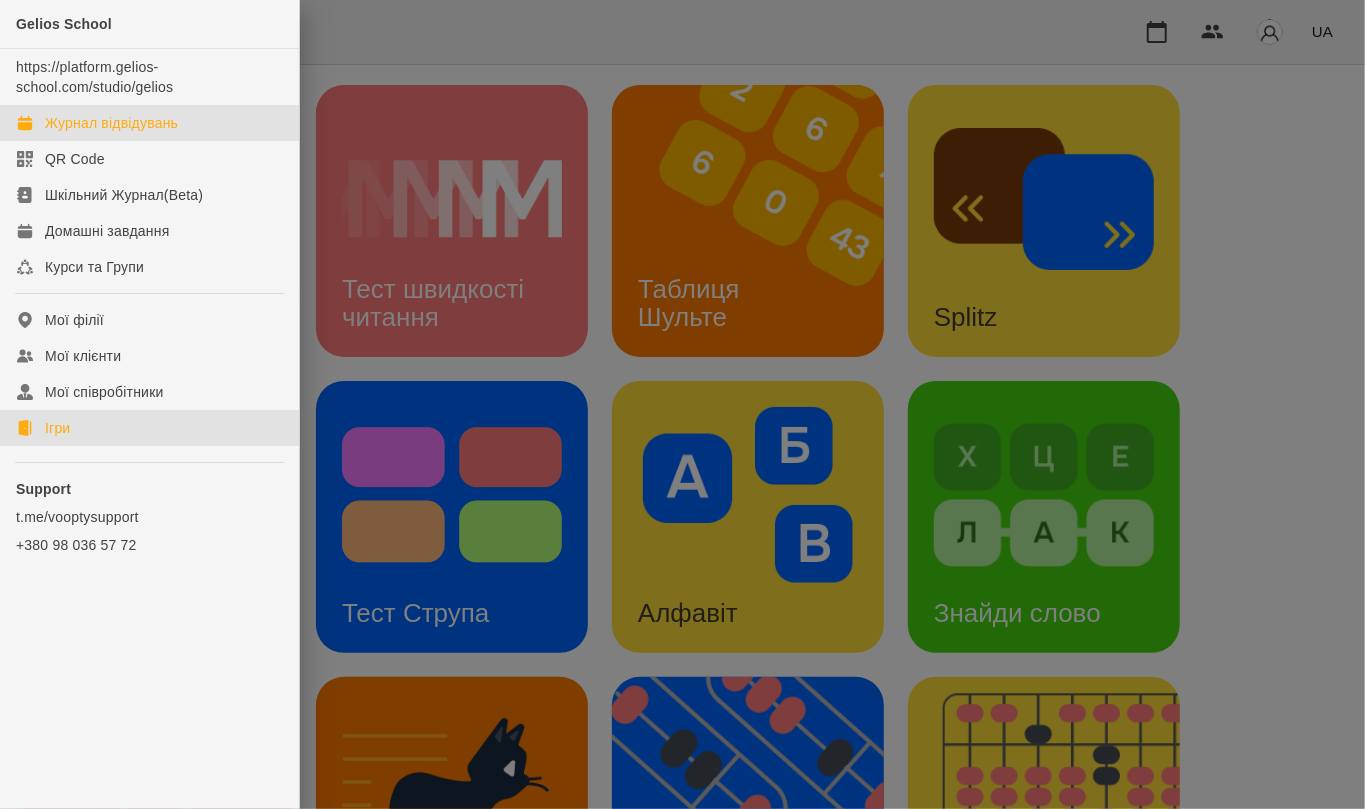 click on "Журнал відвідувань" at bounding box center (111, 123) 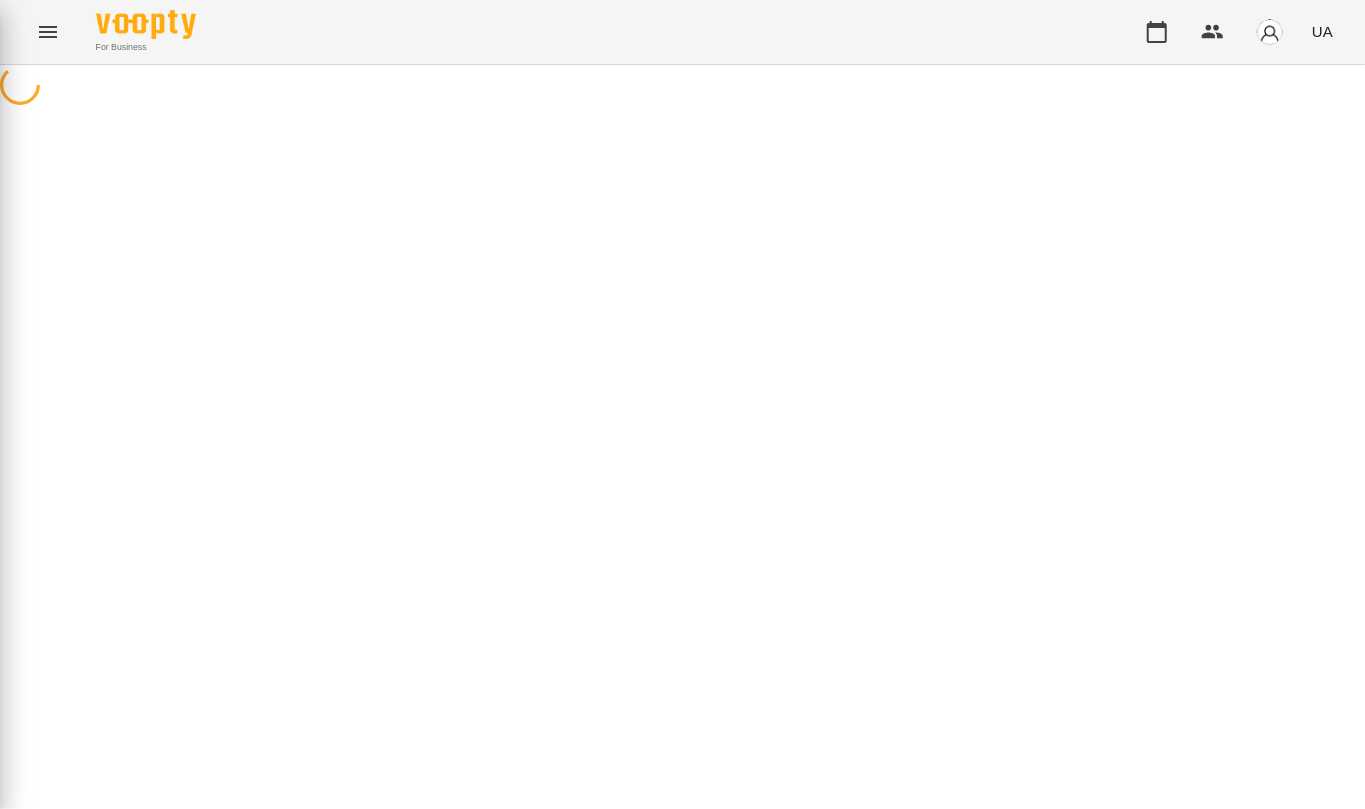 scroll, scrollTop: 0, scrollLeft: 0, axis: both 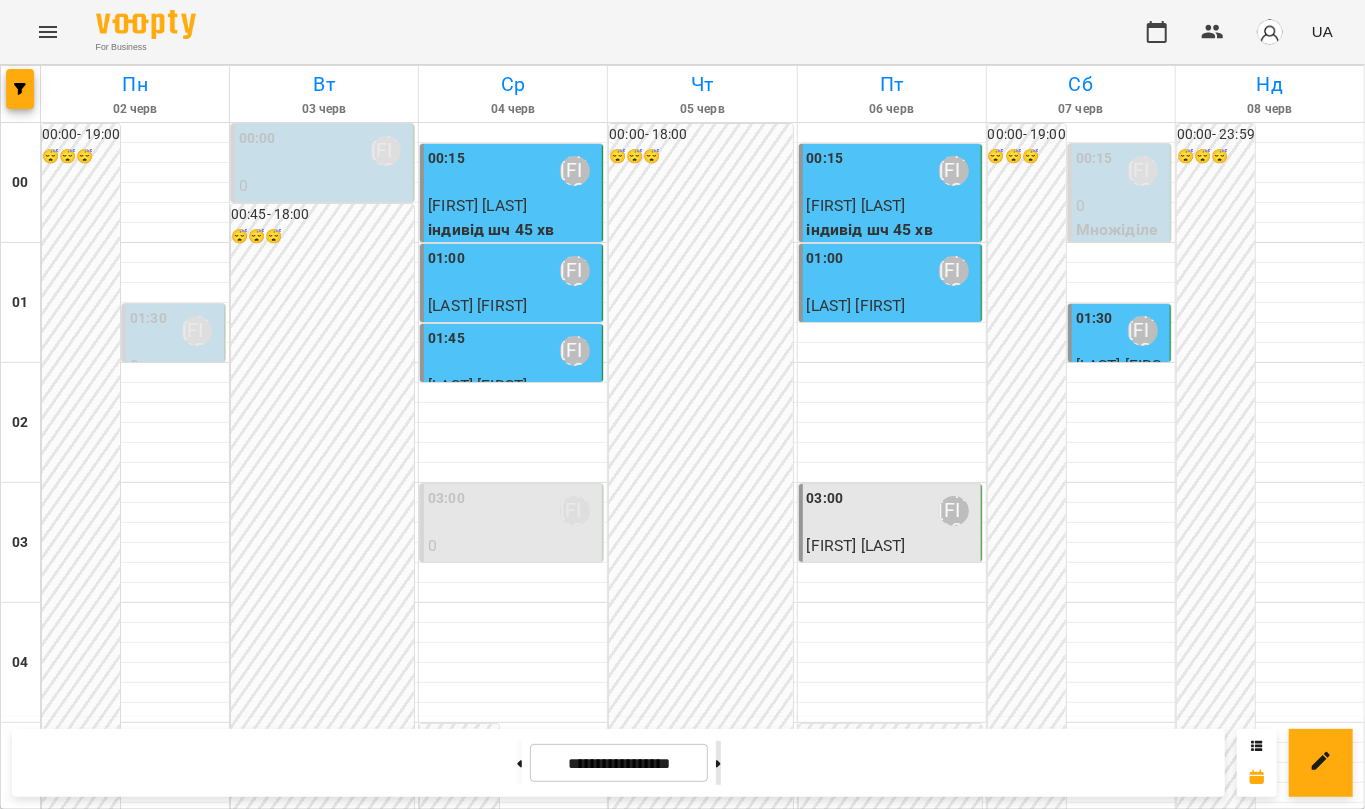 drag, startPoint x: 737, startPoint y: 765, endPoint x: 756, endPoint y: 753, distance: 22.472204 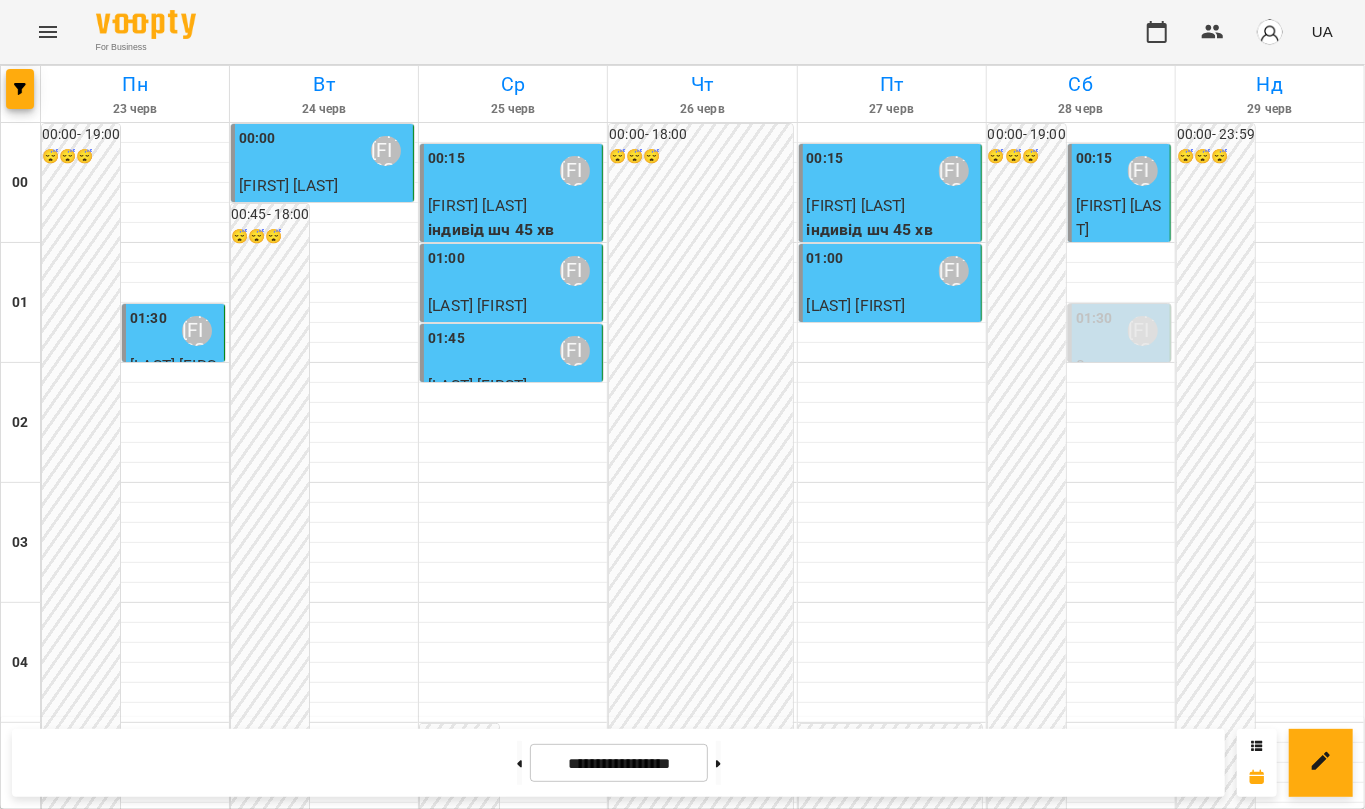 scroll, scrollTop: 1466, scrollLeft: 0, axis: vertical 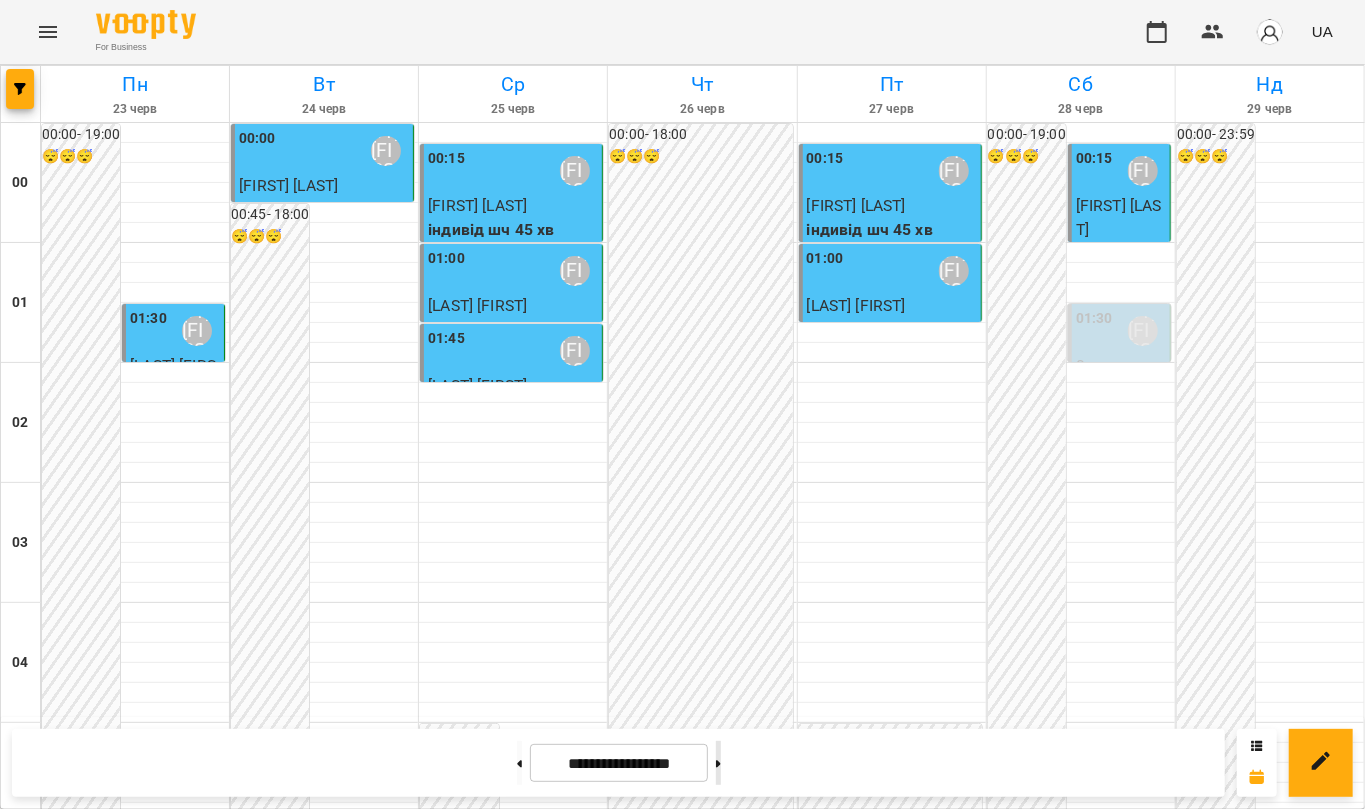 click at bounding box center (718, 763) 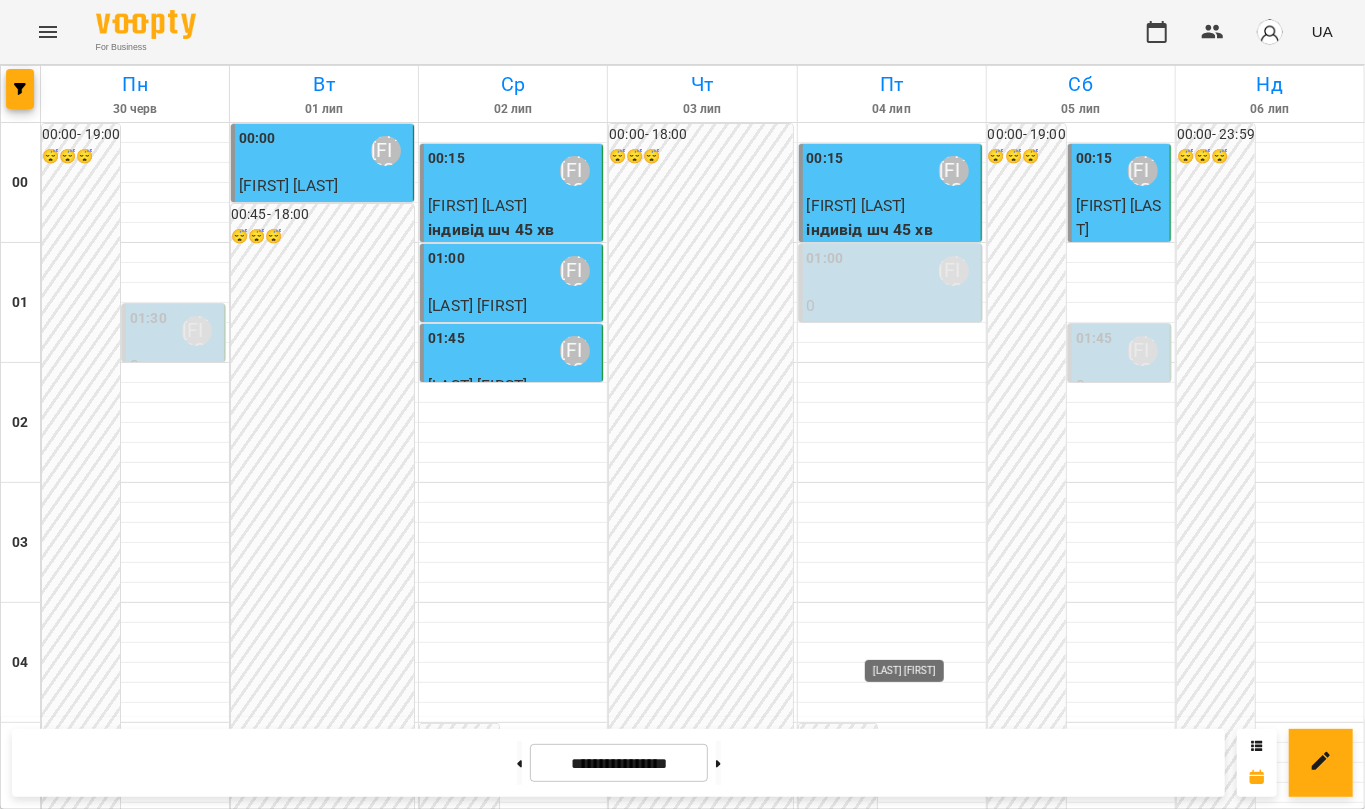 scroll, scrollTop: 2284, scrollLeft: 0, axis: vertical 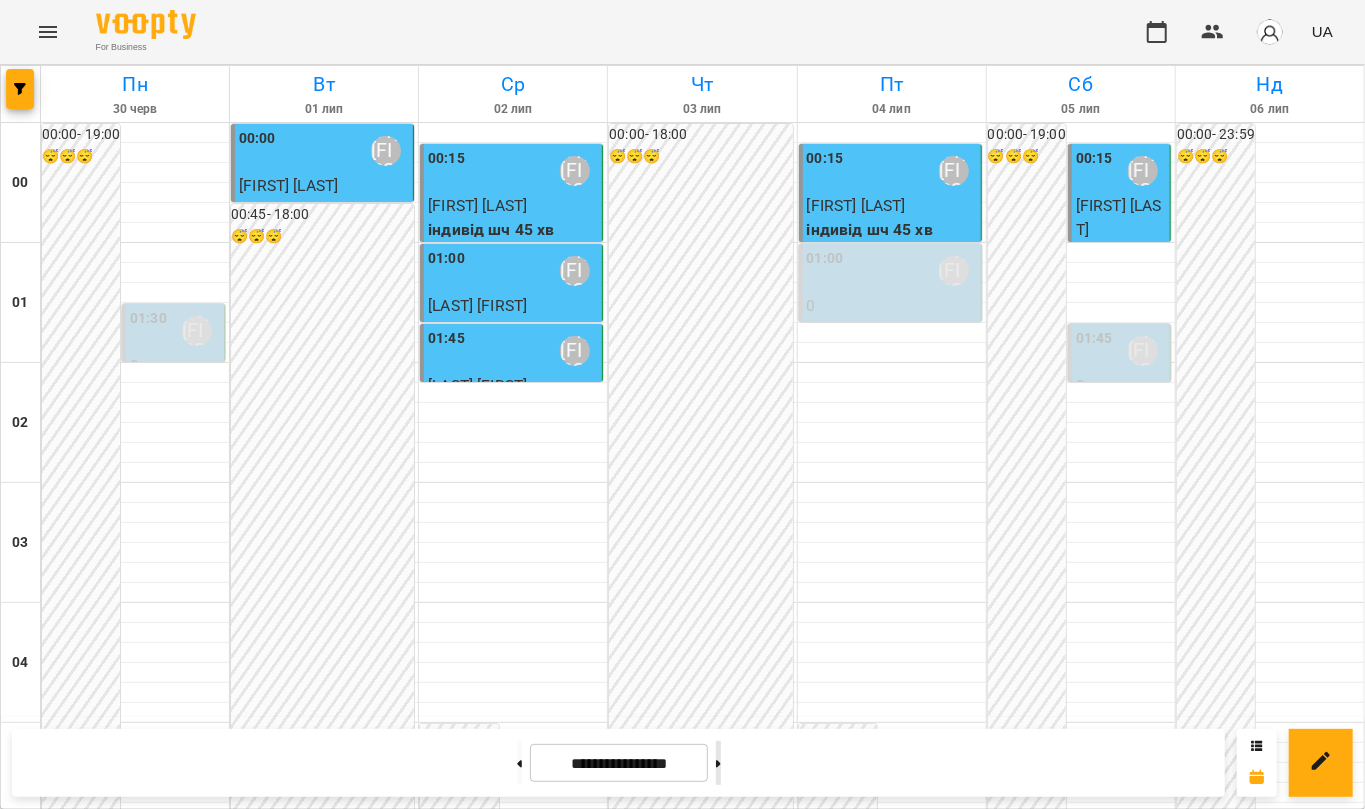 click at bounding box center [718, 763] 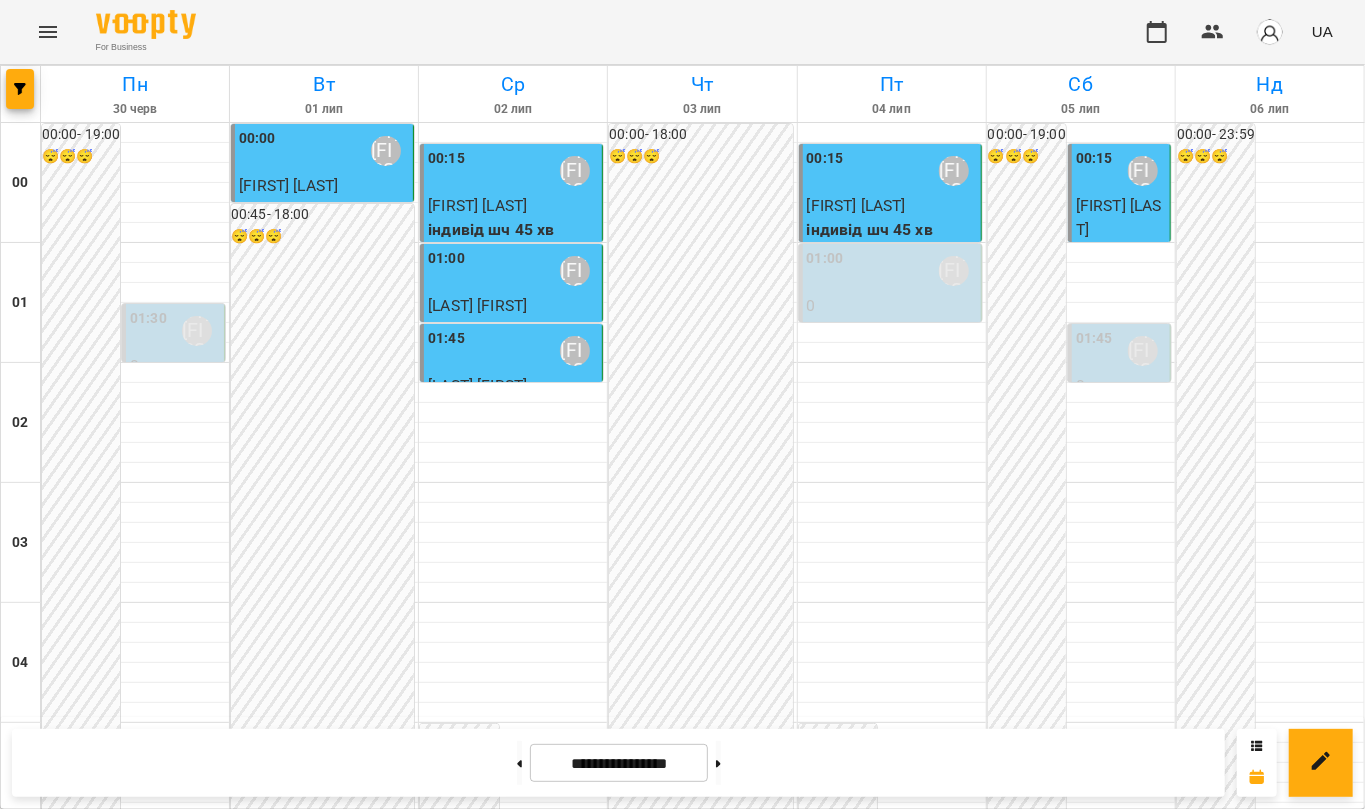 type on "**********" 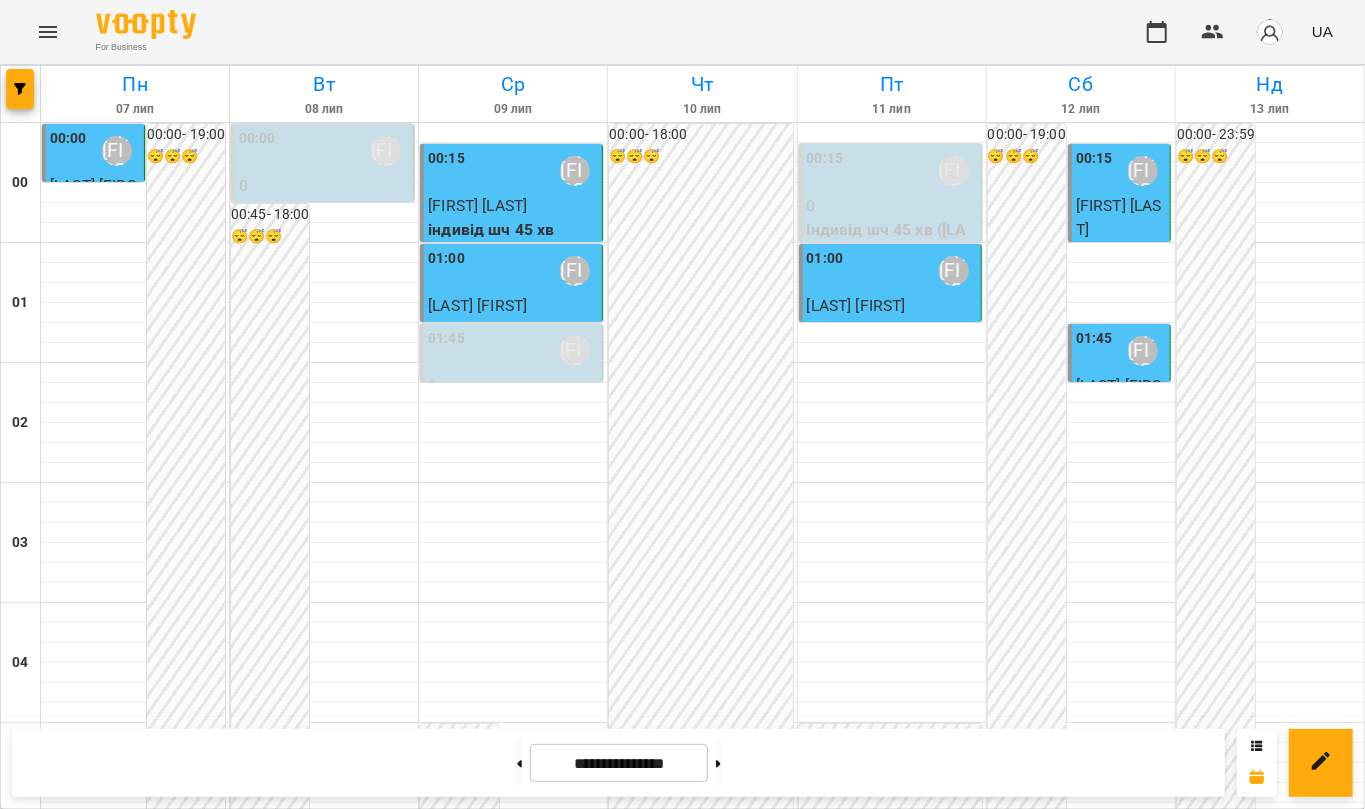 scroll, scrollTop: 1200, scrollLeft: 0, axis: vertical 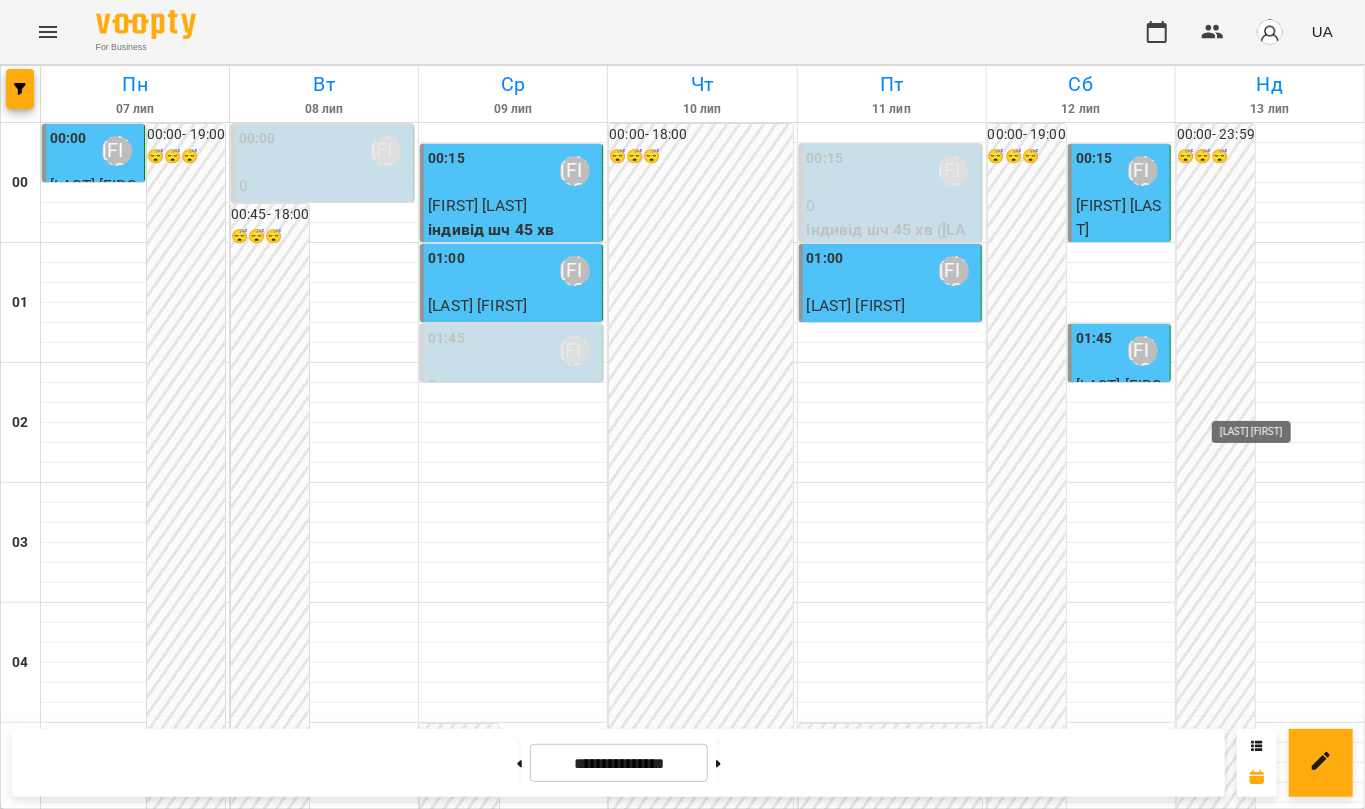 click on "[LAST] [FIRST]" at bounding box center (1332, 1591) 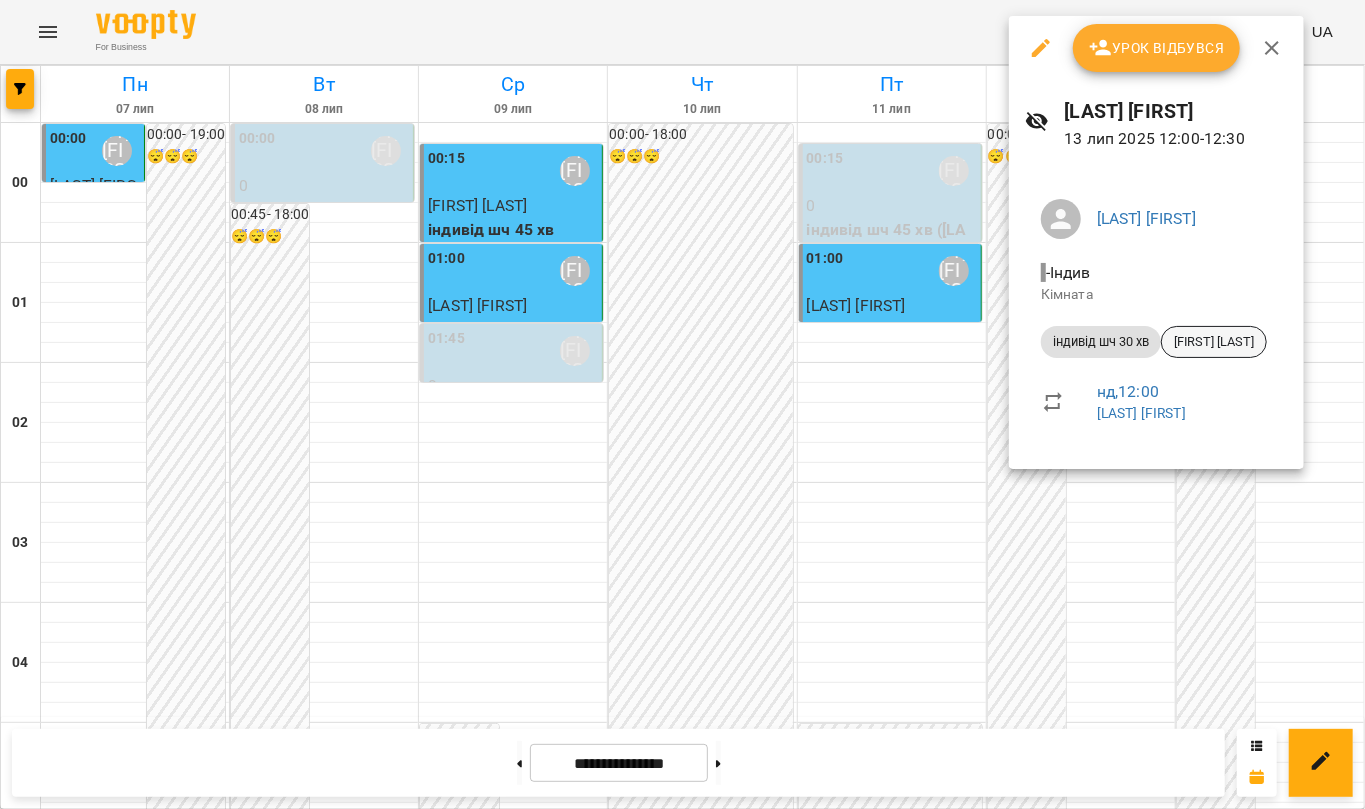 click on "[FIRST] [LAST]" at bounding box center [1214, 342] 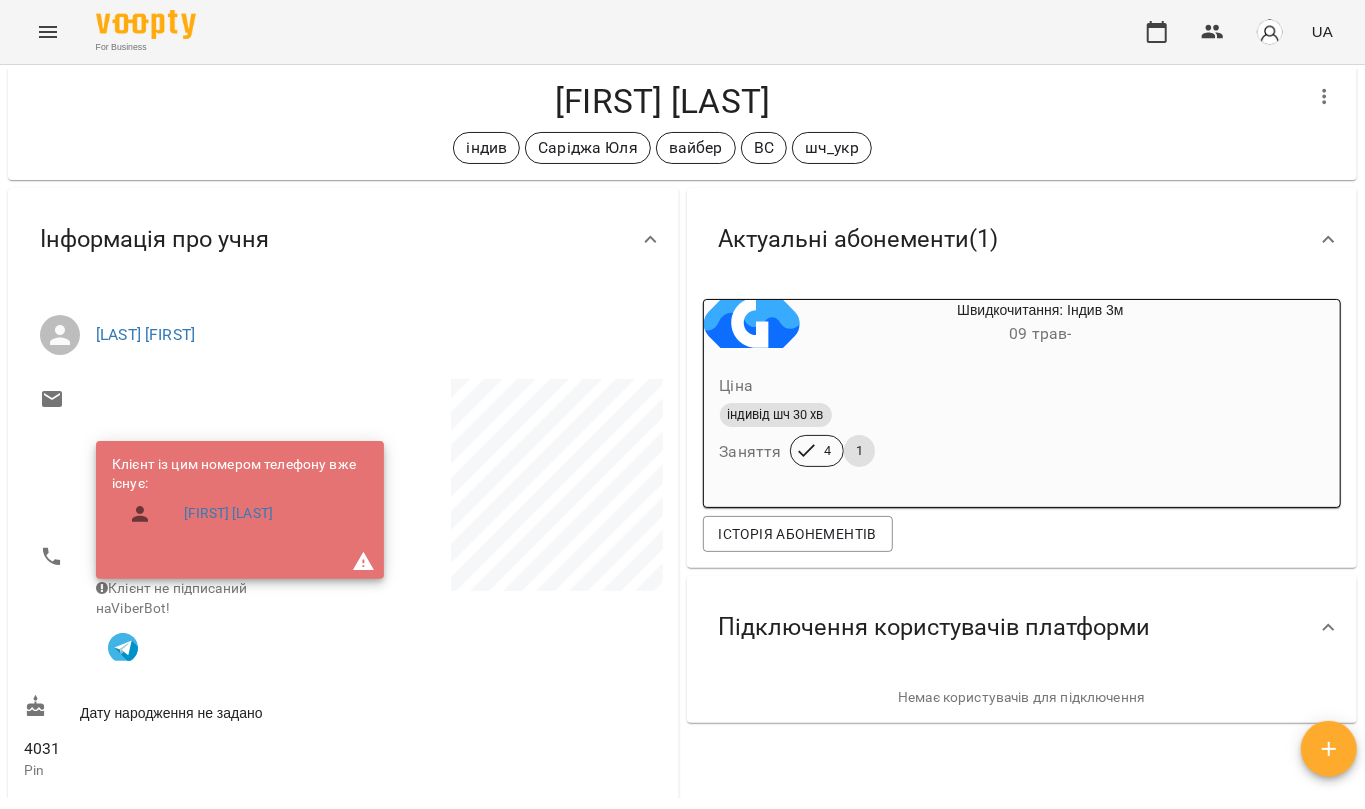 scroll, scrollTop: 0, scrollLeft: 0, axis: both 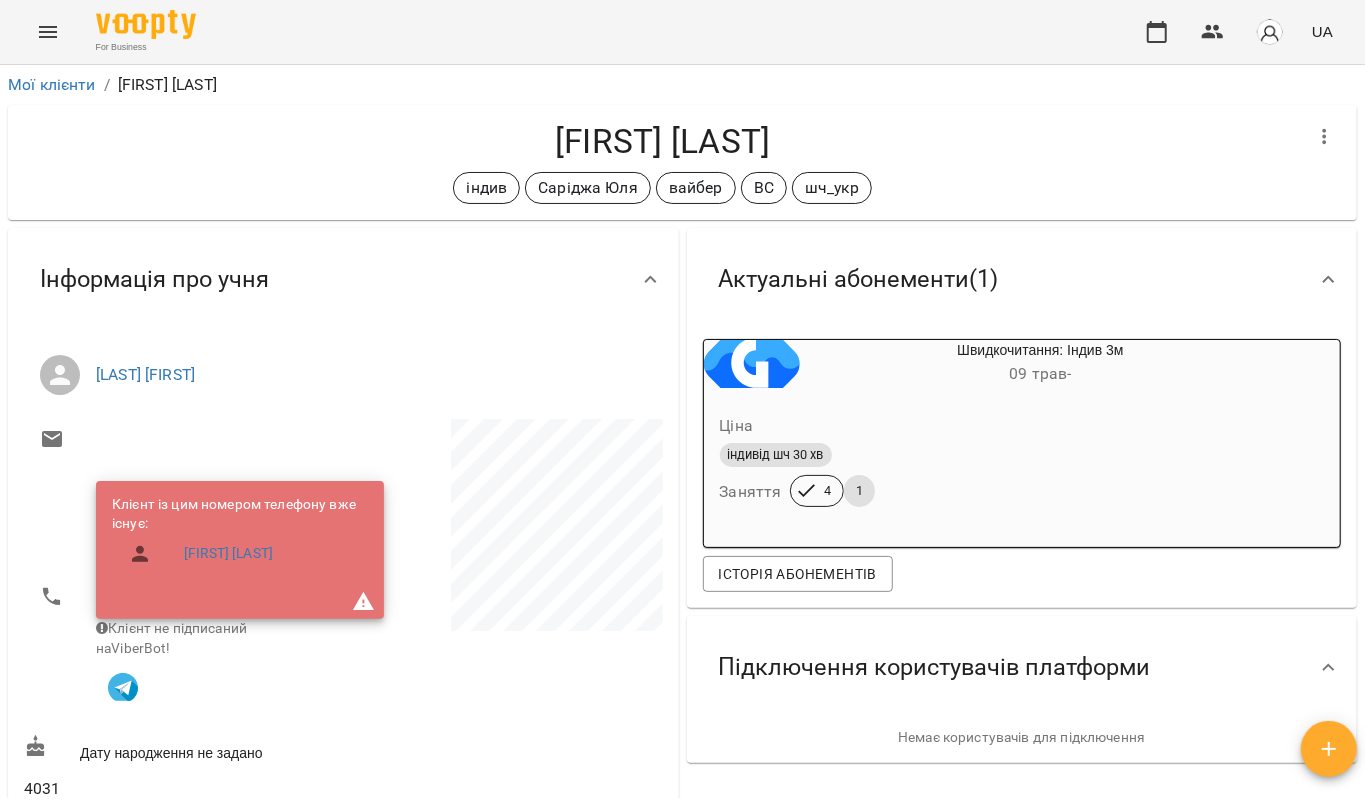 click 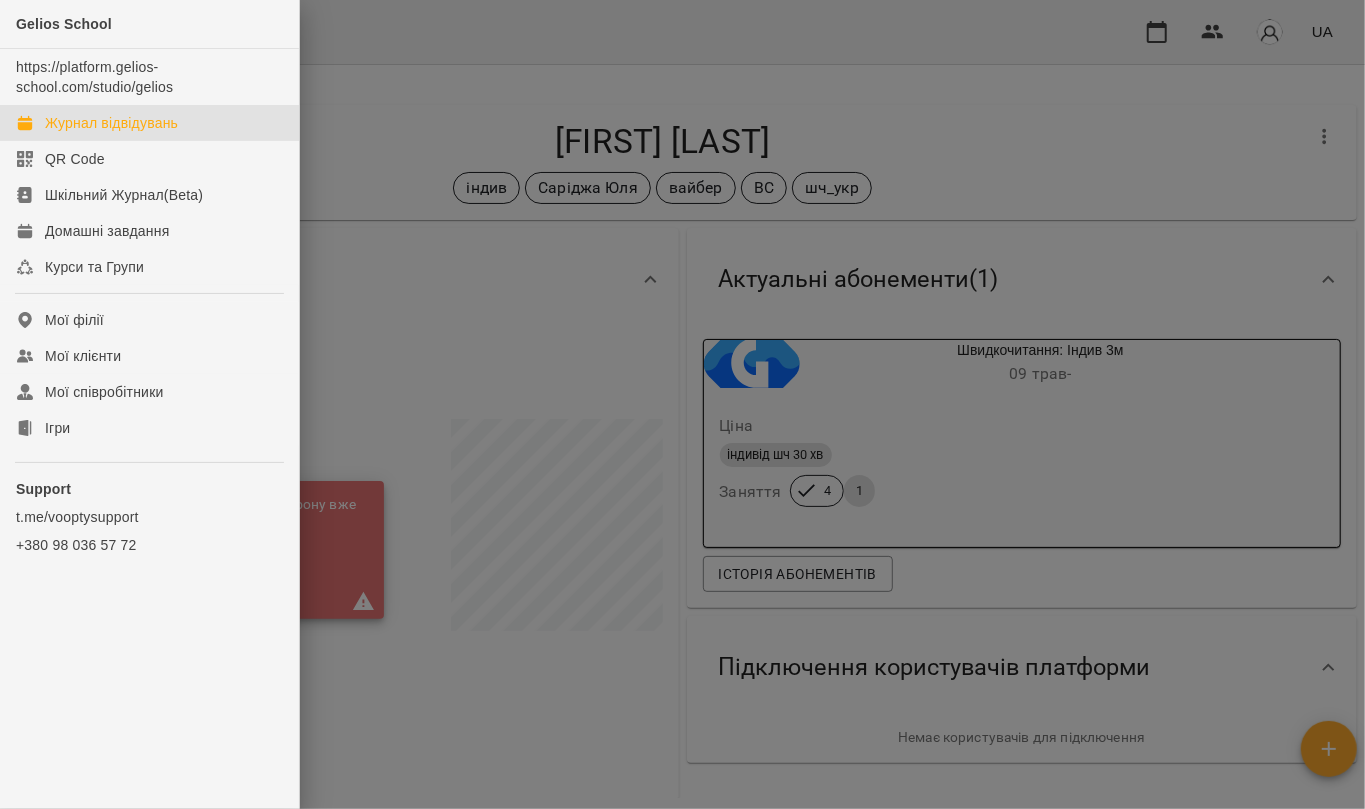 click on "Журнал відвідувань" at bounding box center [111, 123] 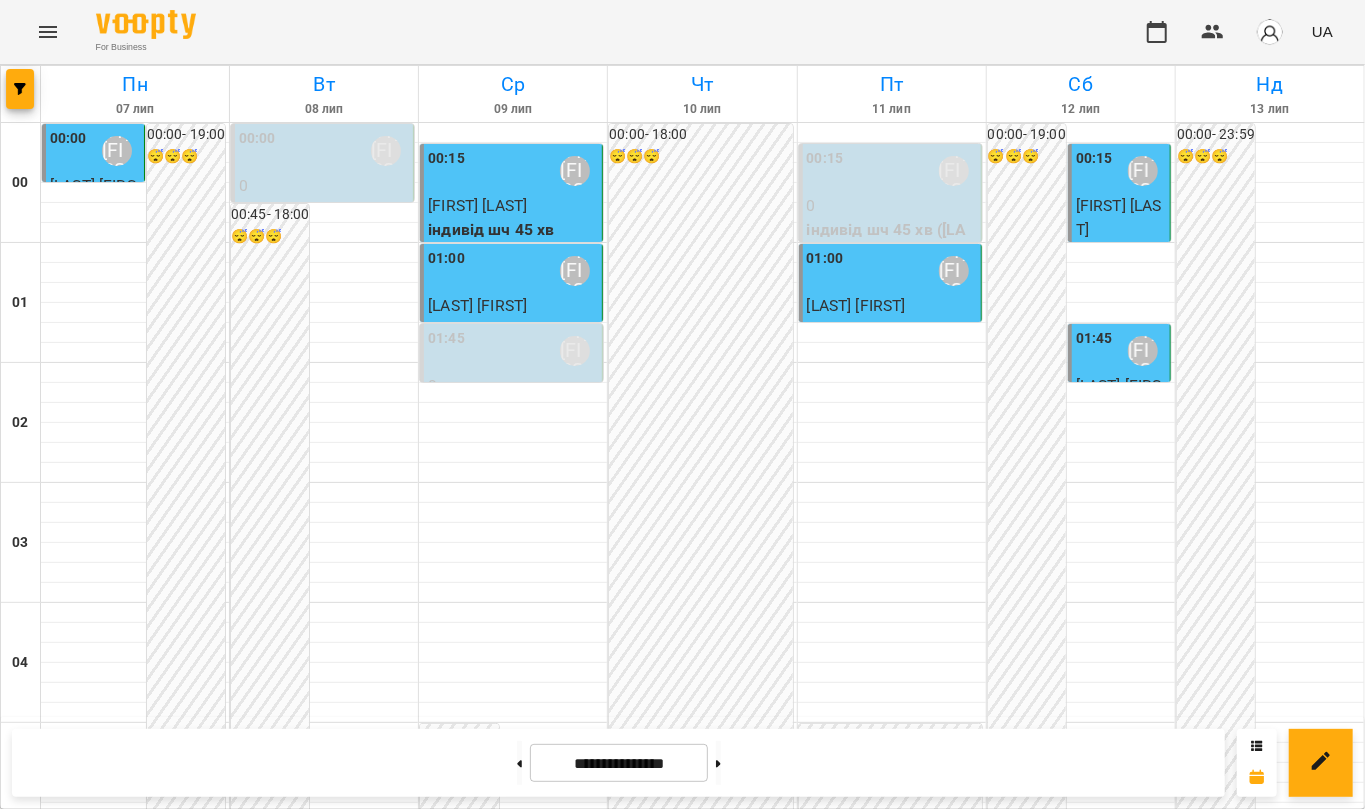 scroll, scrollTop: 1200, scrollLeft: 0, axis: vertical 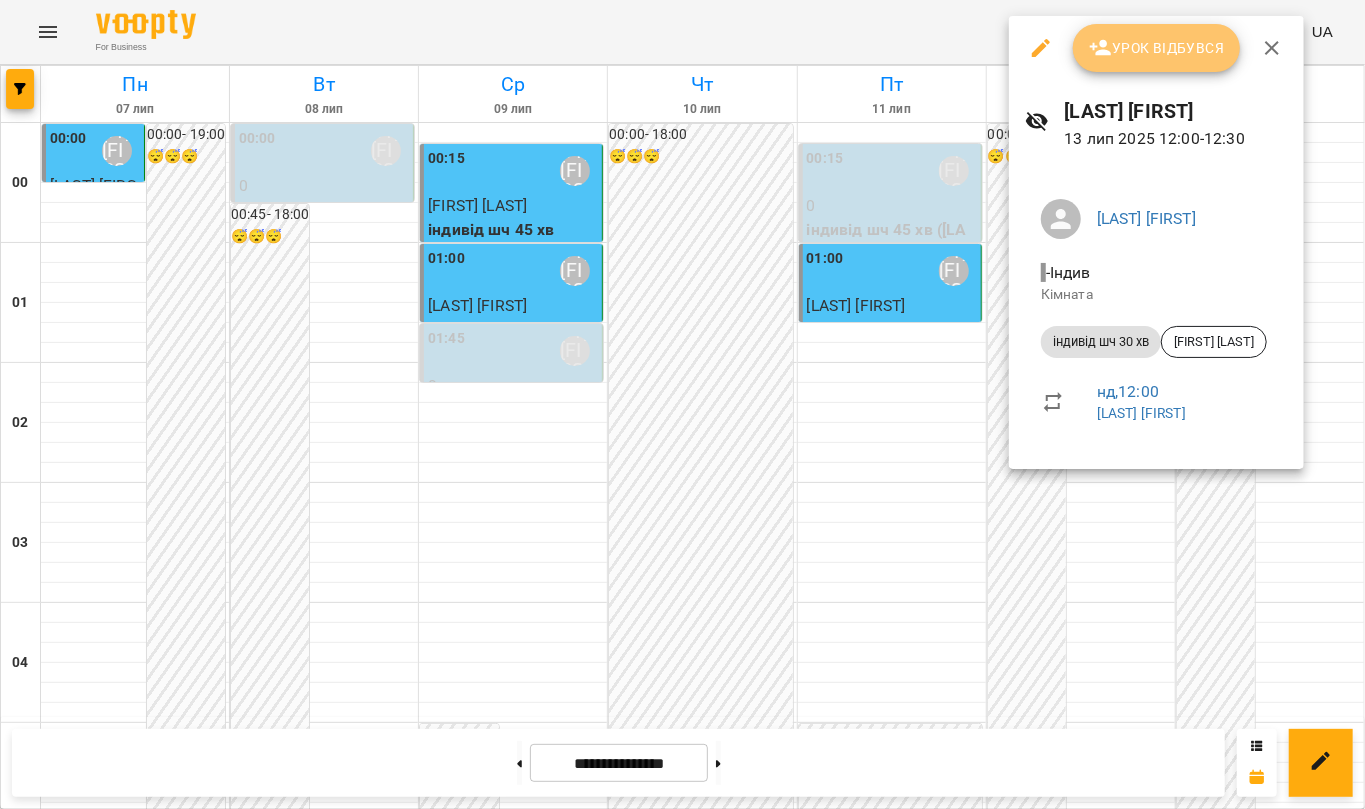 click on "Урок відбувся" at bounding box center [1157, 48] 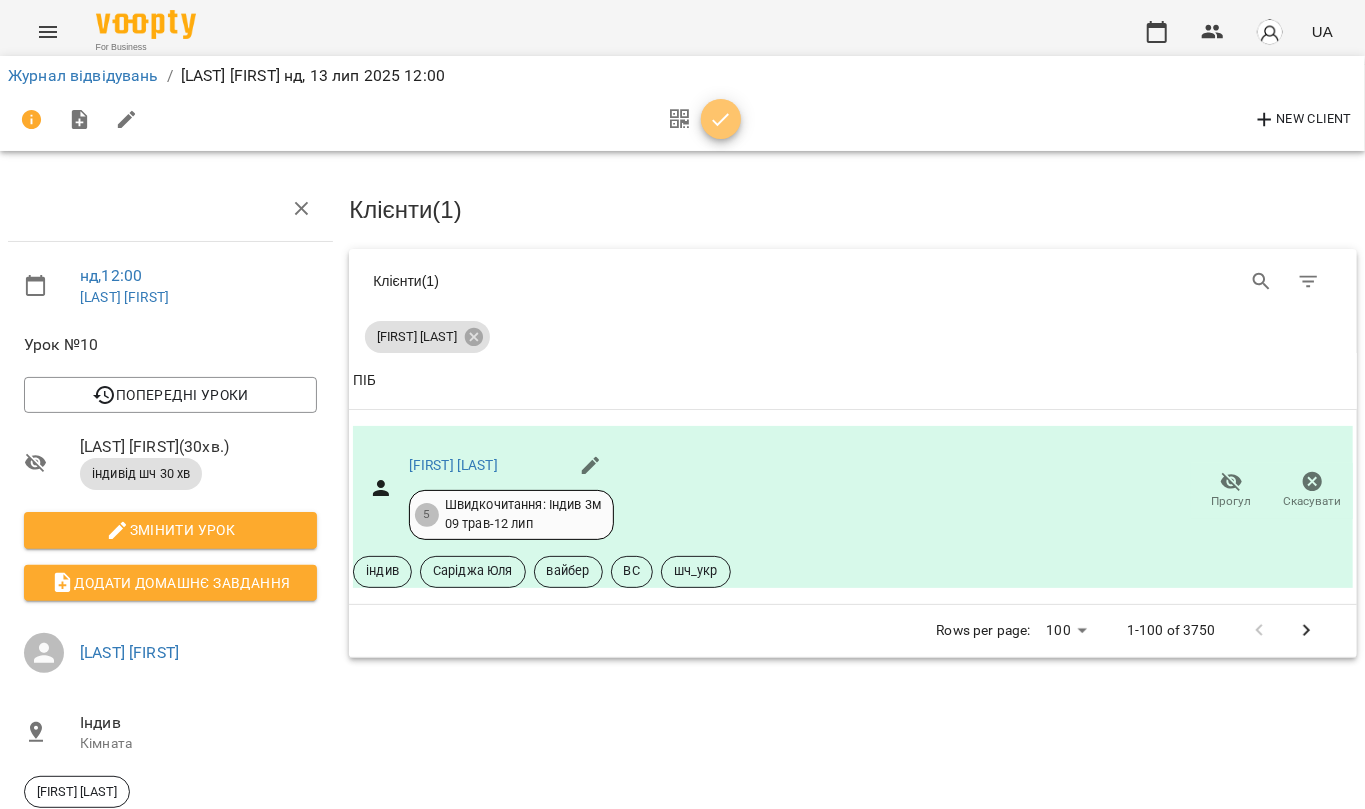 click 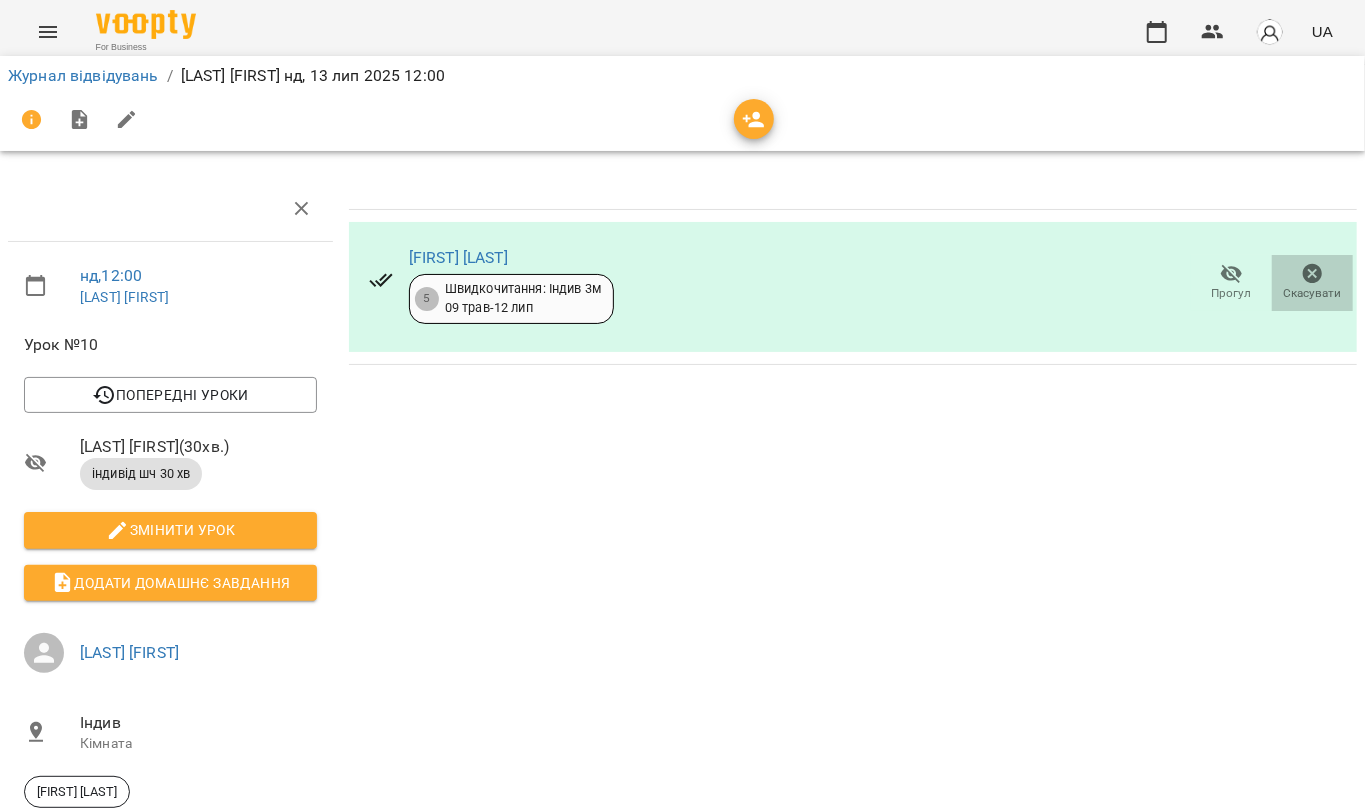 click 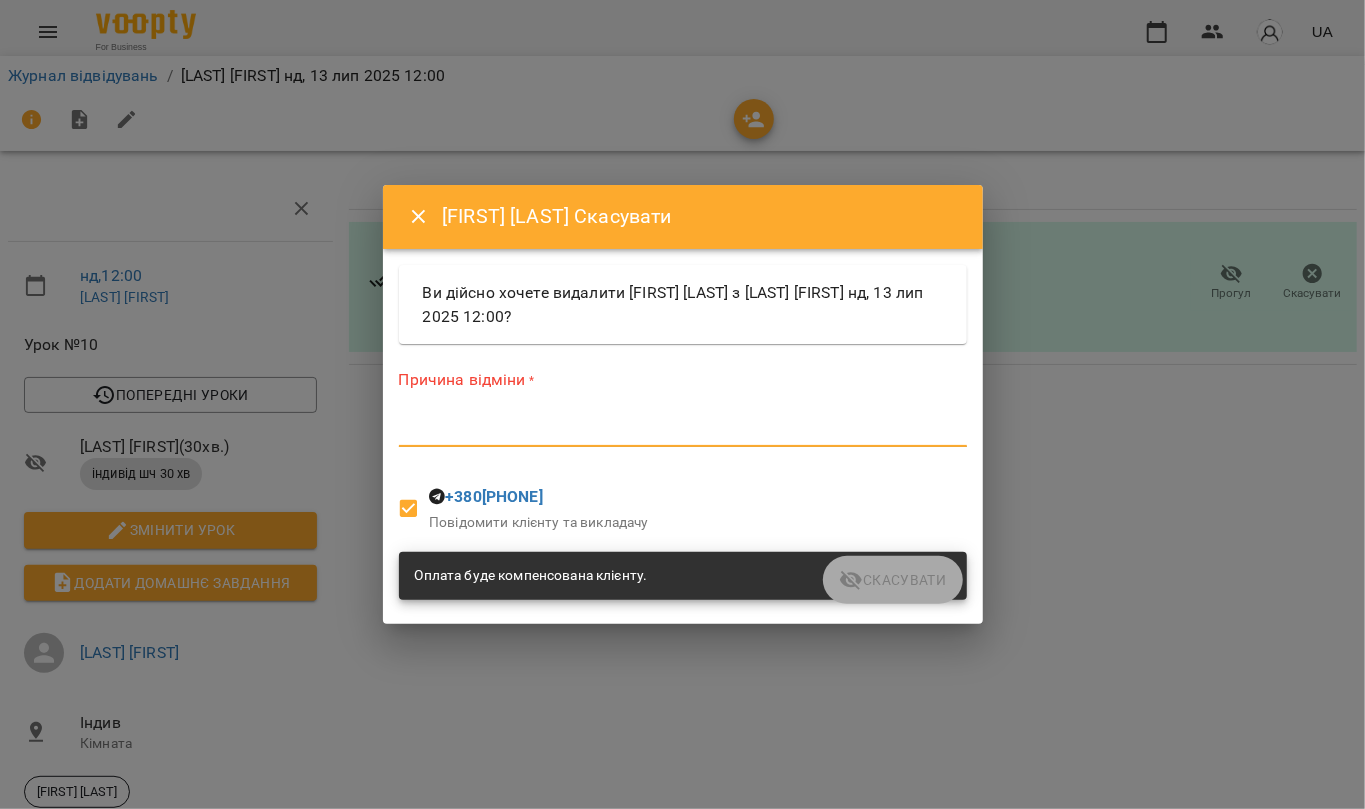 click at bounding box center (683, 430) 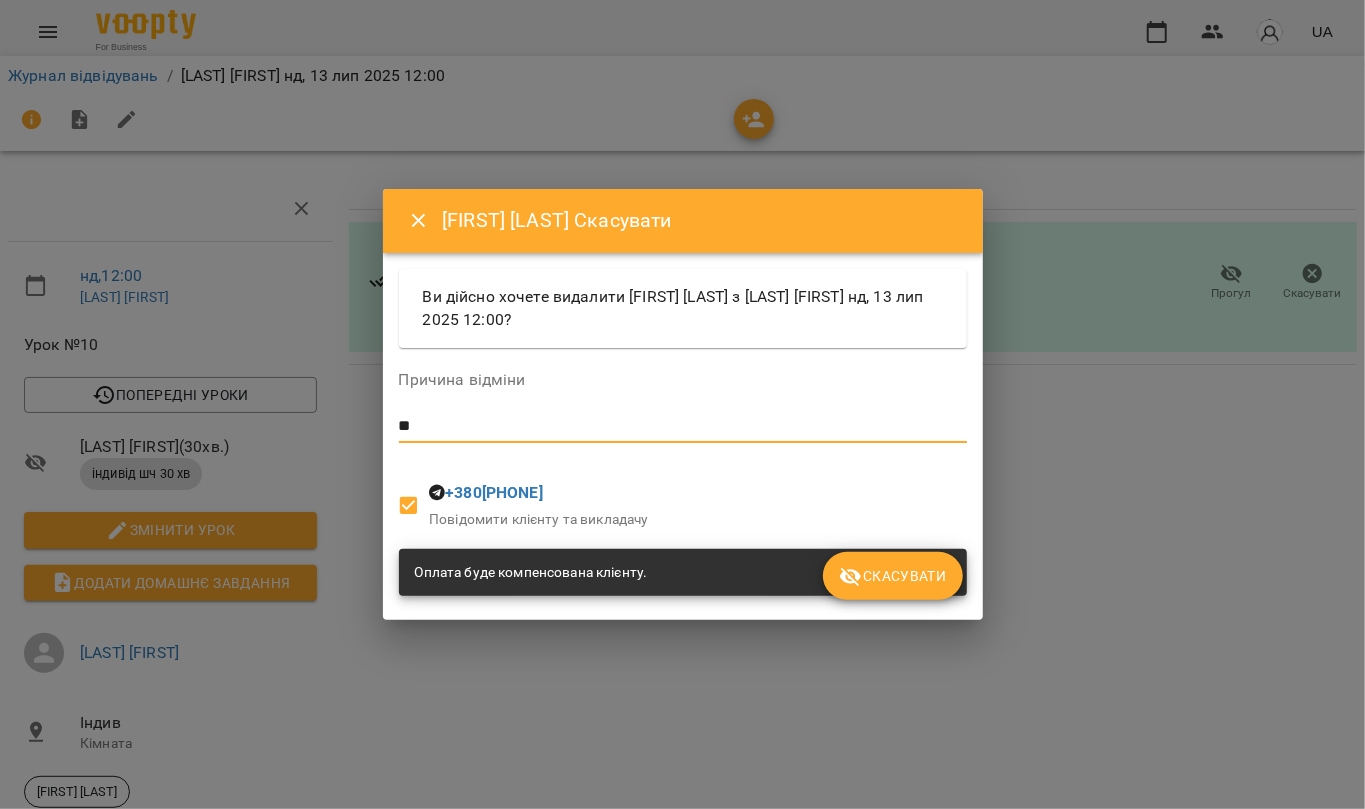 type on "*" 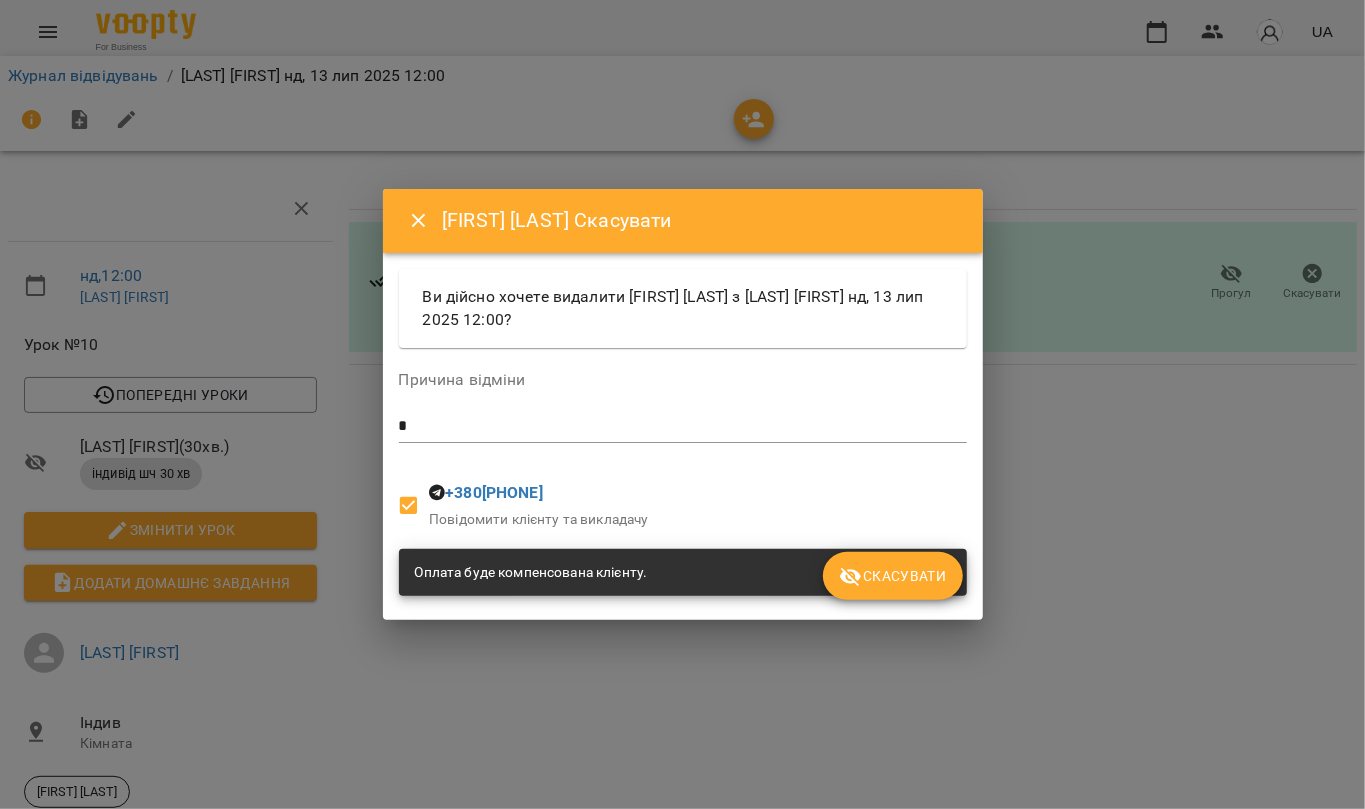 click at bounding box center [683, 426] 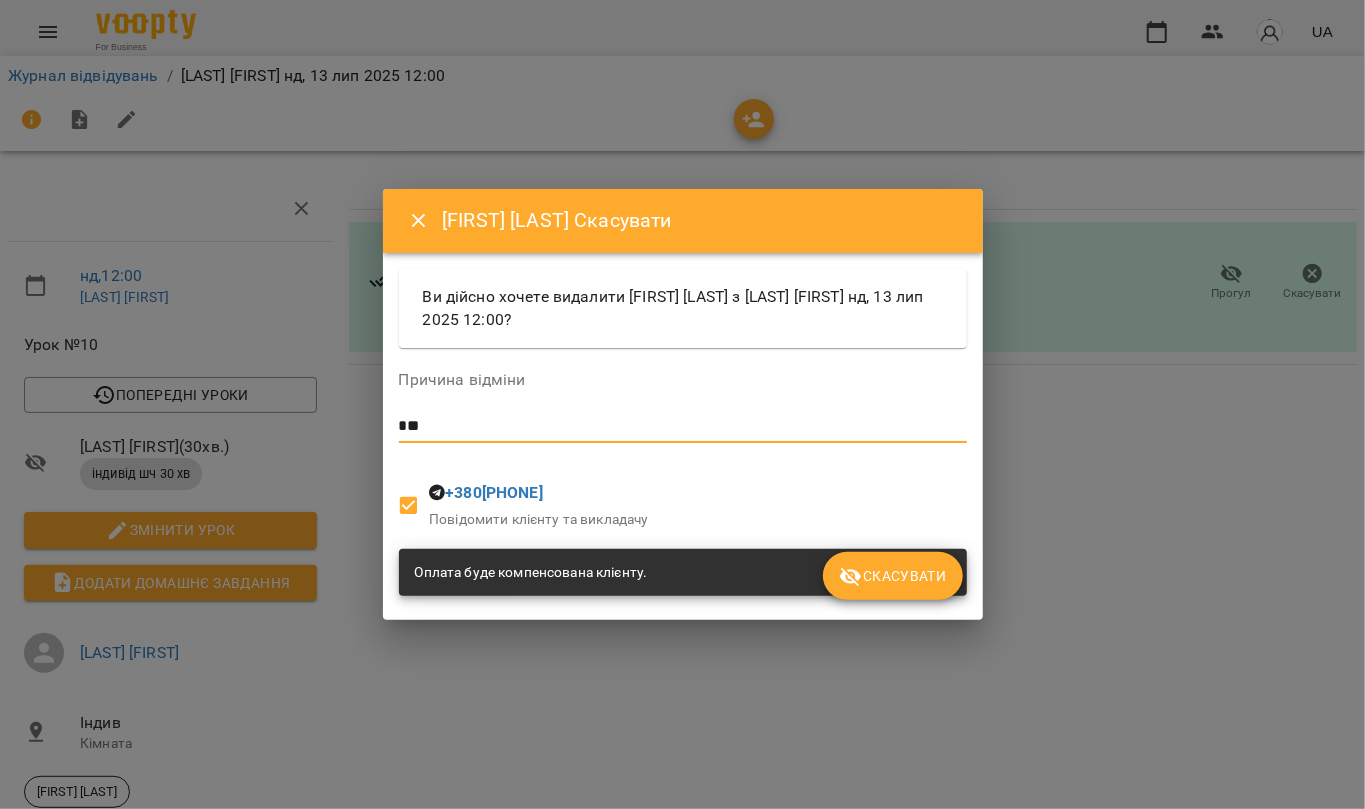 type on "*" 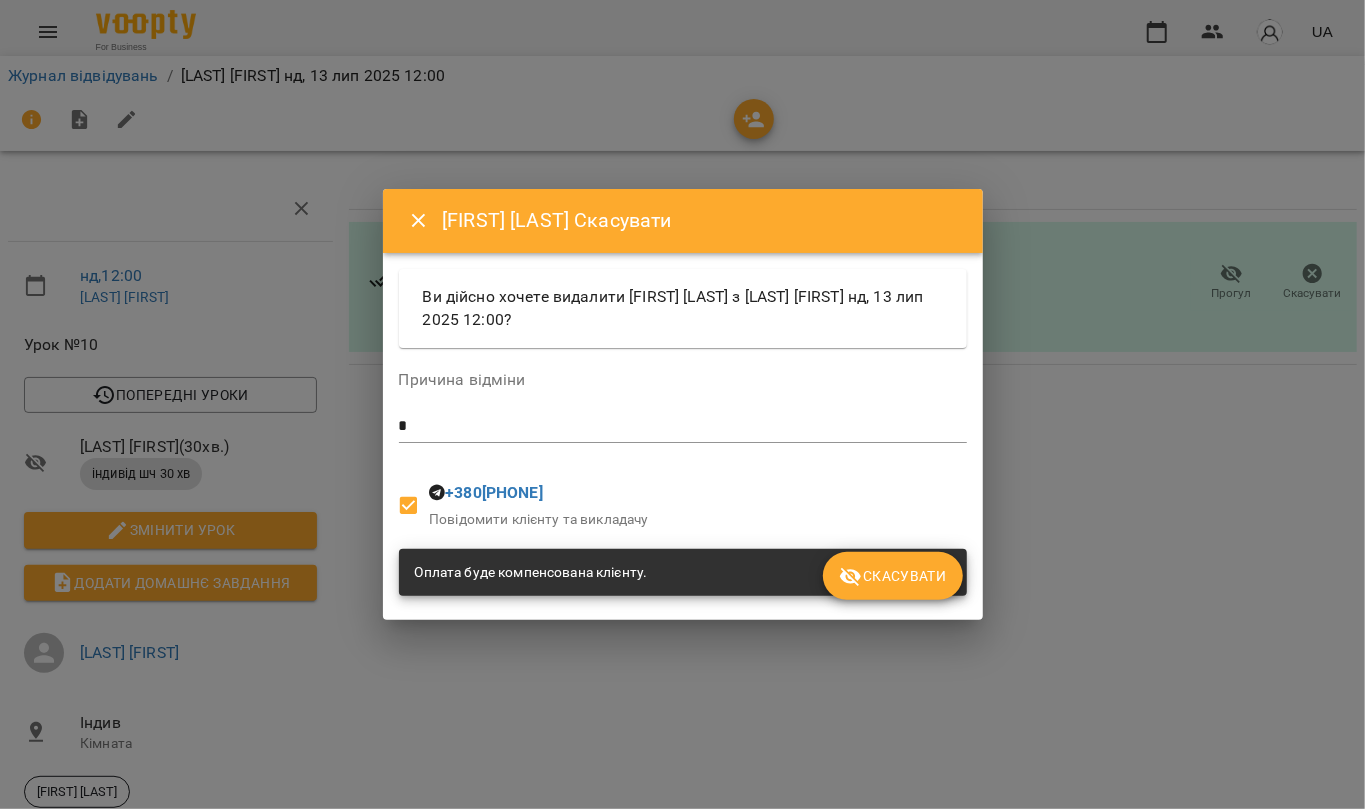 drag, startPoint x: 934, startPoint y: 440, endPoint x: 938, endPoint y: 428, distance: 12.649111 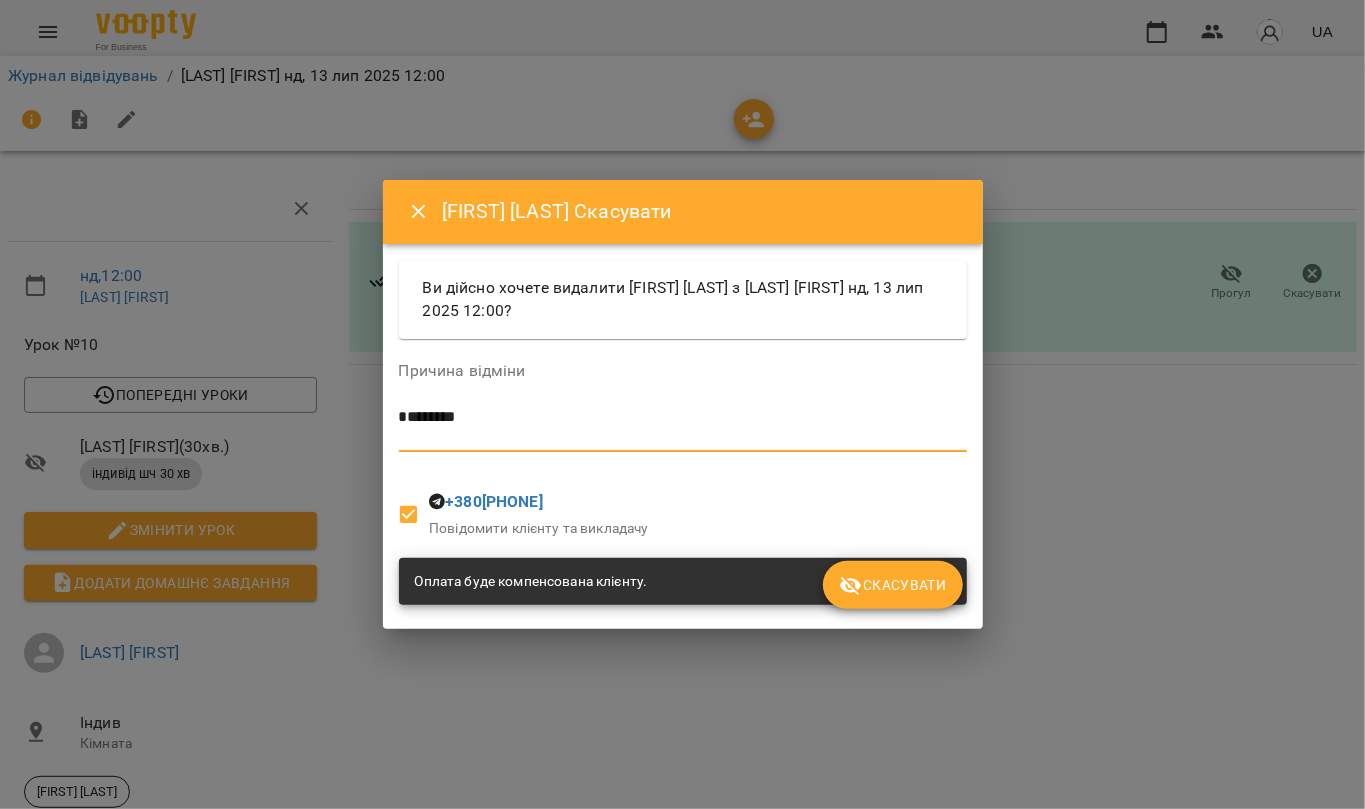 type on "*******" 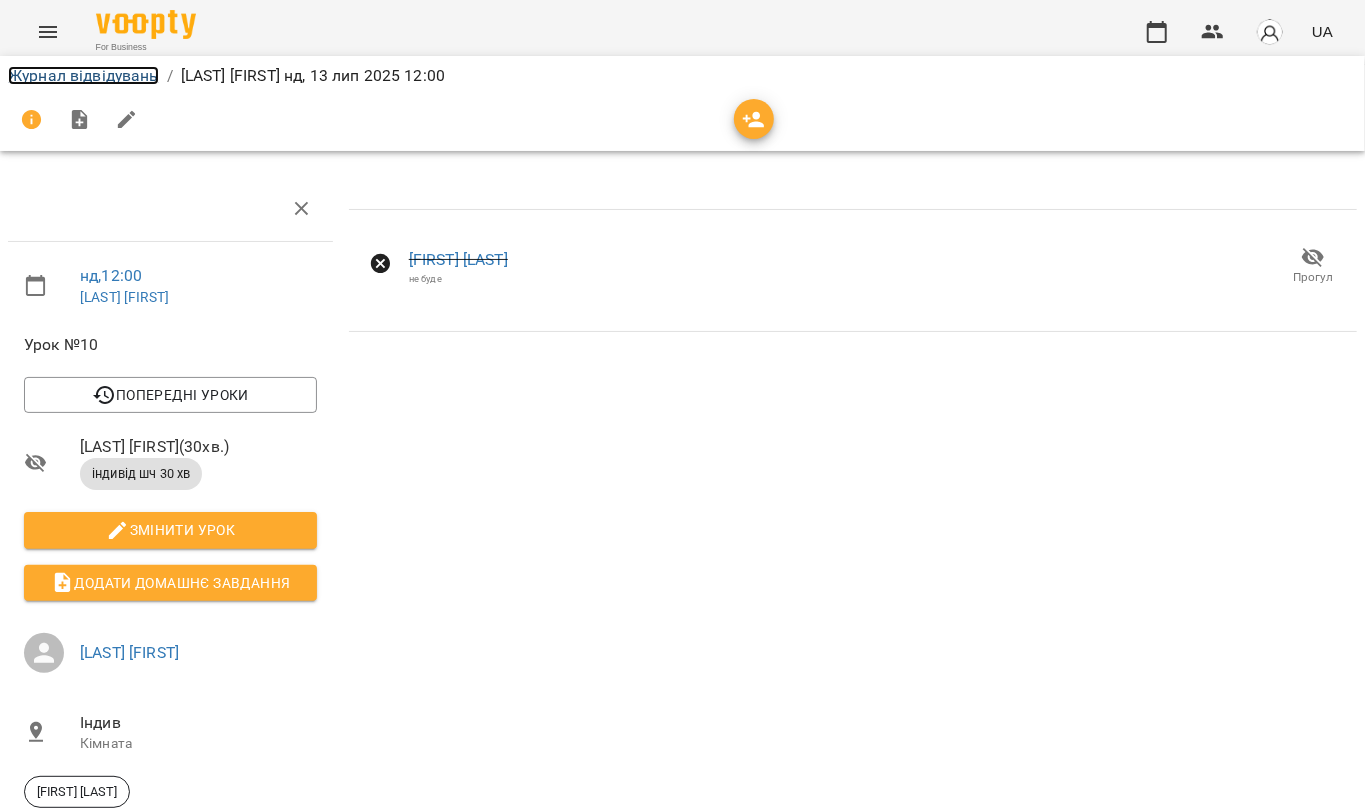 click on "Журнал відвідувань" at bounding box center [83, 75] 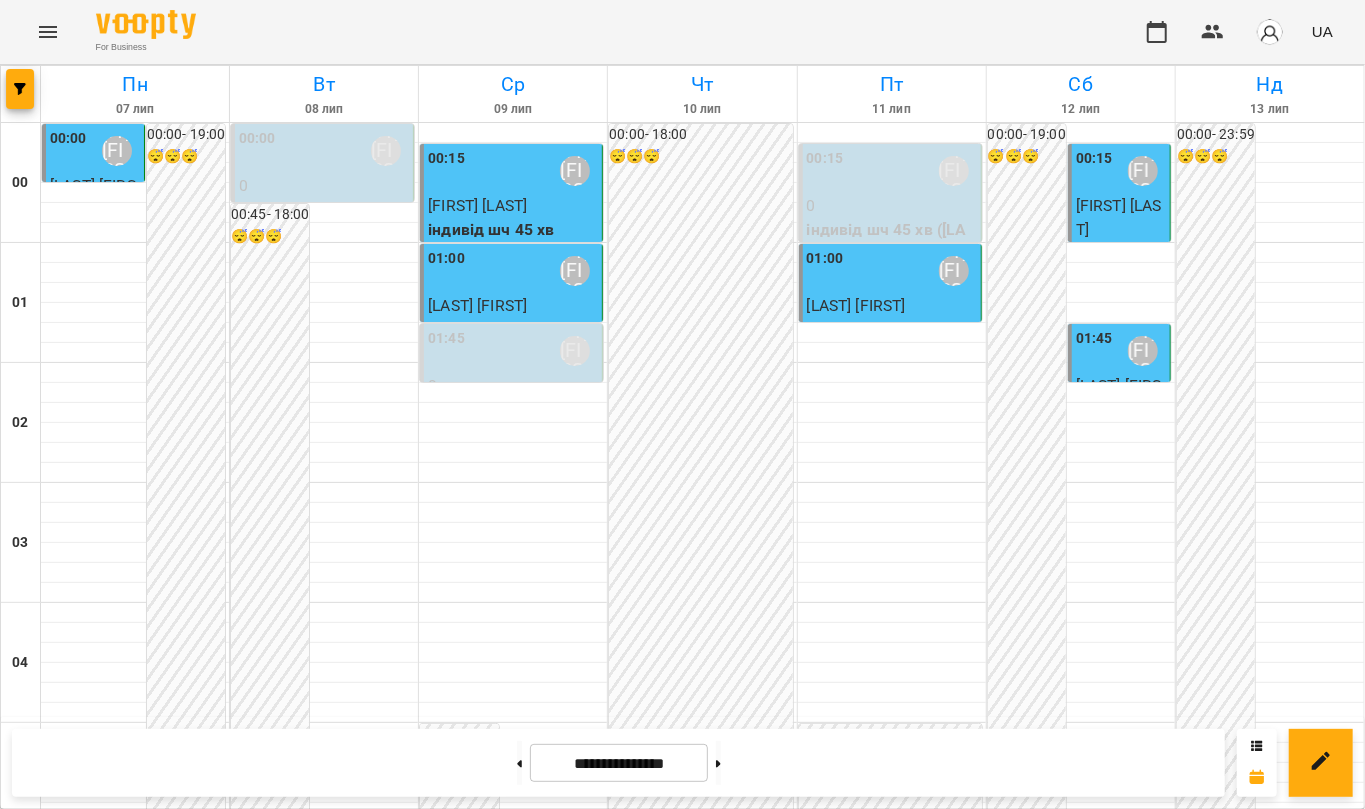 scroll, scrollTop: 2017, scrollLeft: 0, axis: vertical 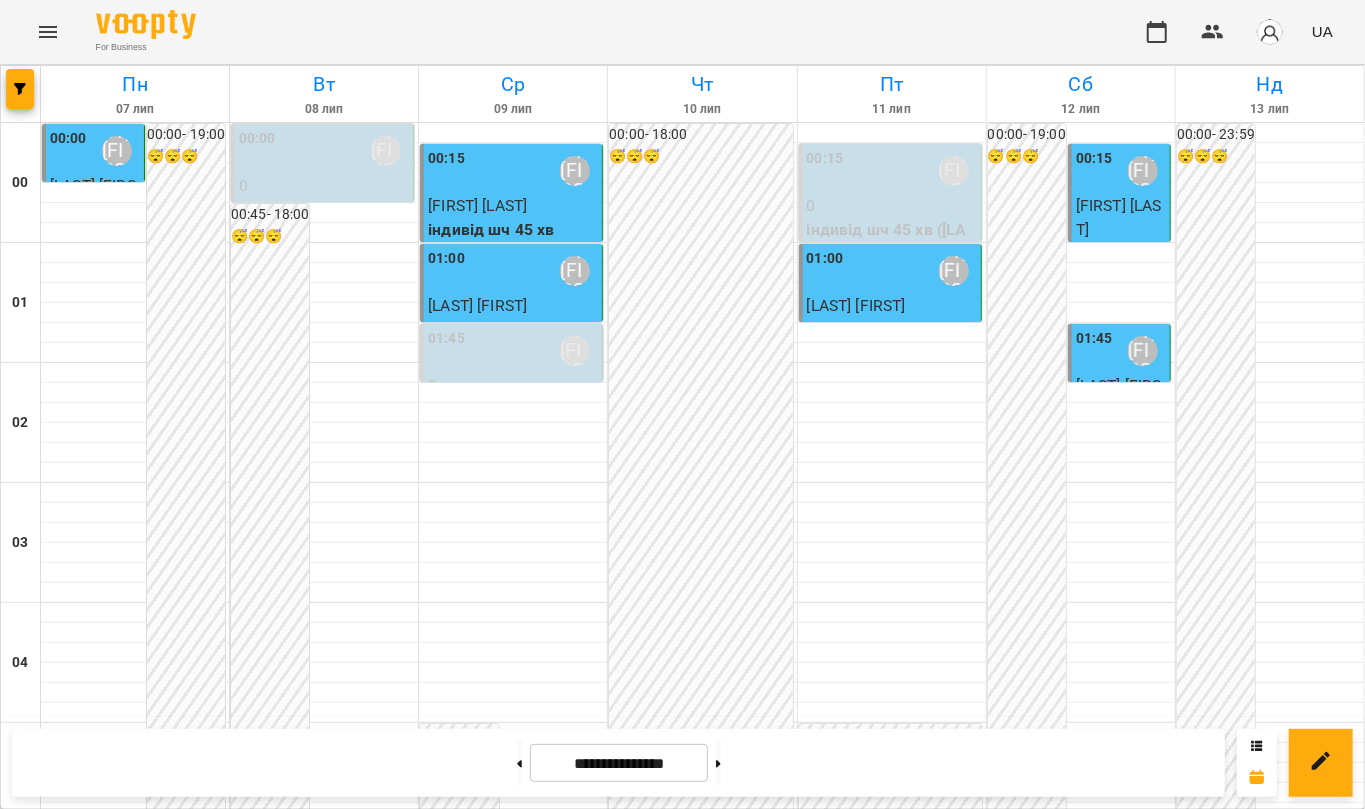 click on "19:00 [LAST] [FIRST]" at bounding box center [1081, 2431] 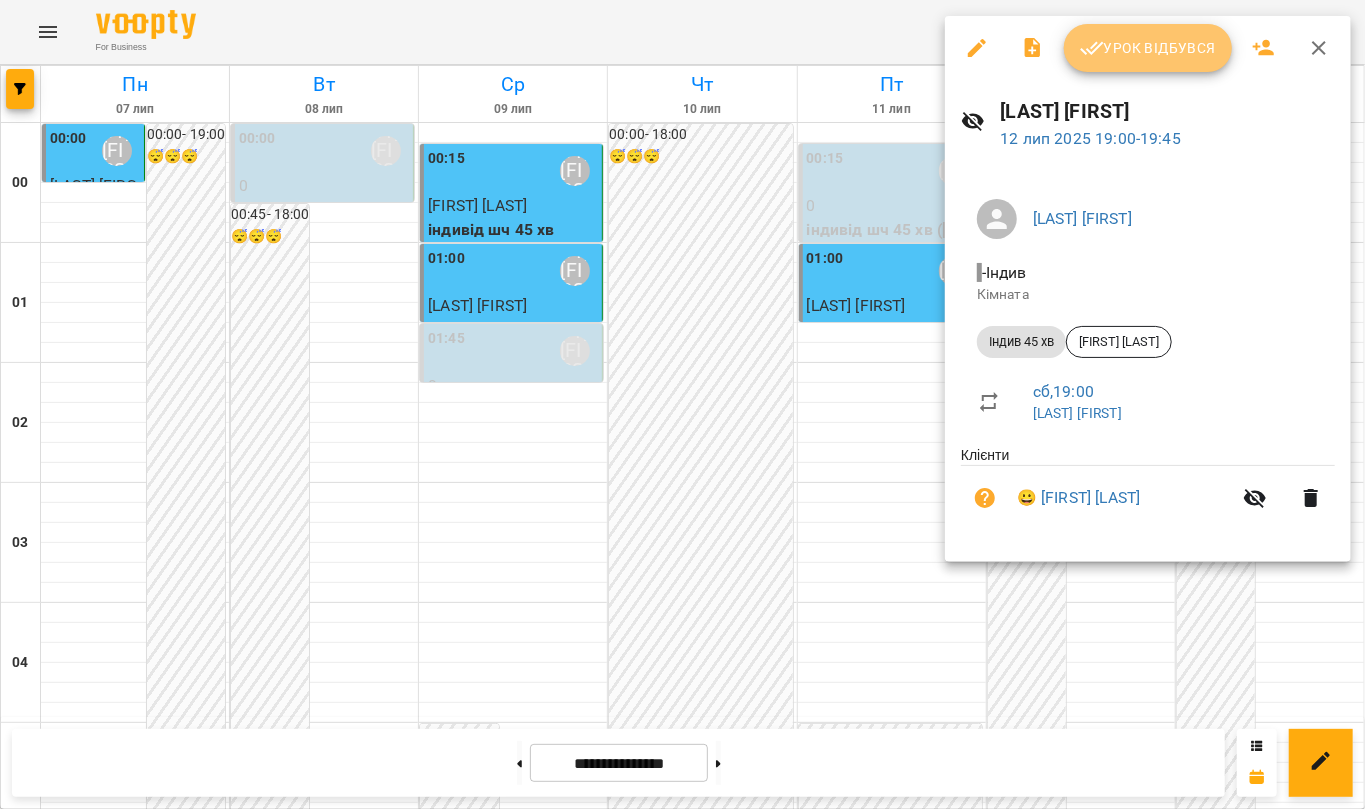 click on "Урок відбувся" at bounding box center [1148, 48] 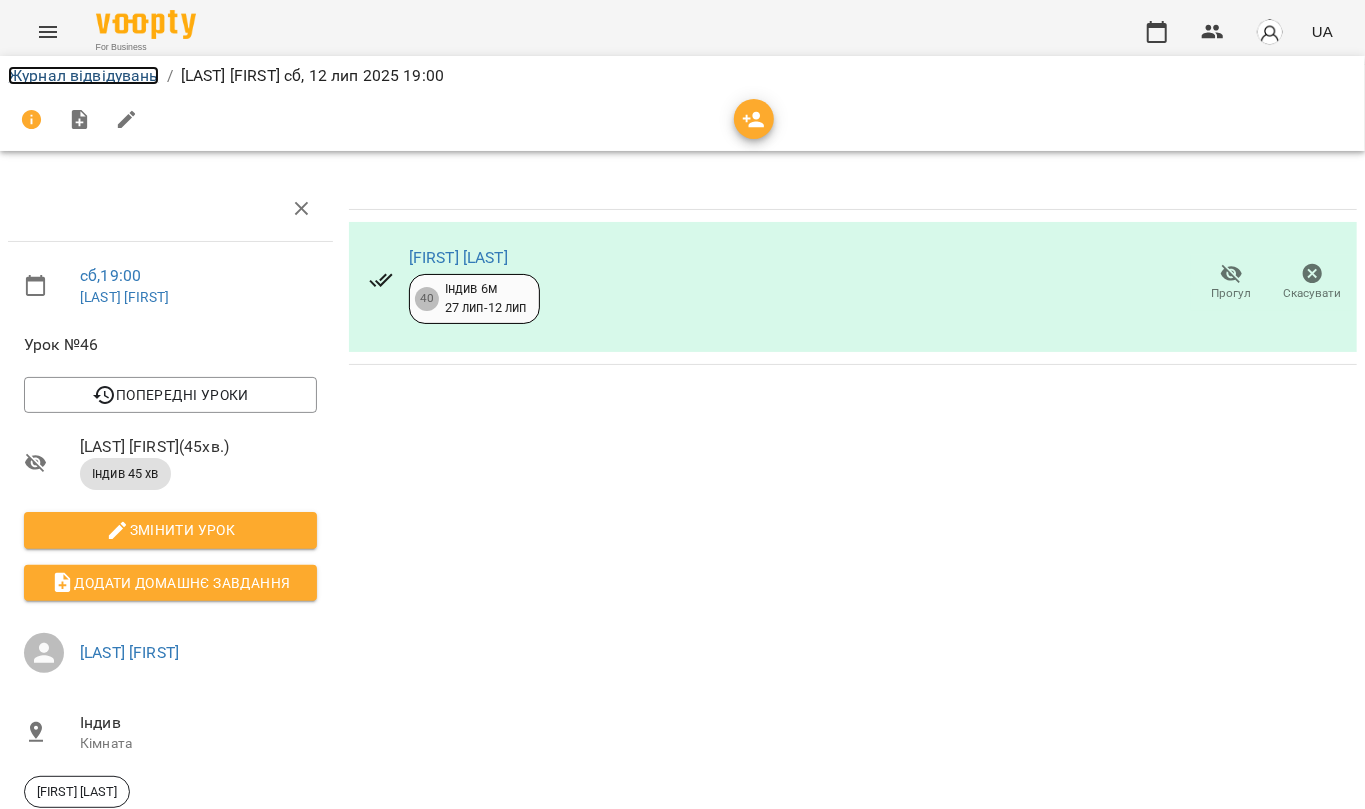 click on "Журнал відвідувань" at bounding box center (83, 75) 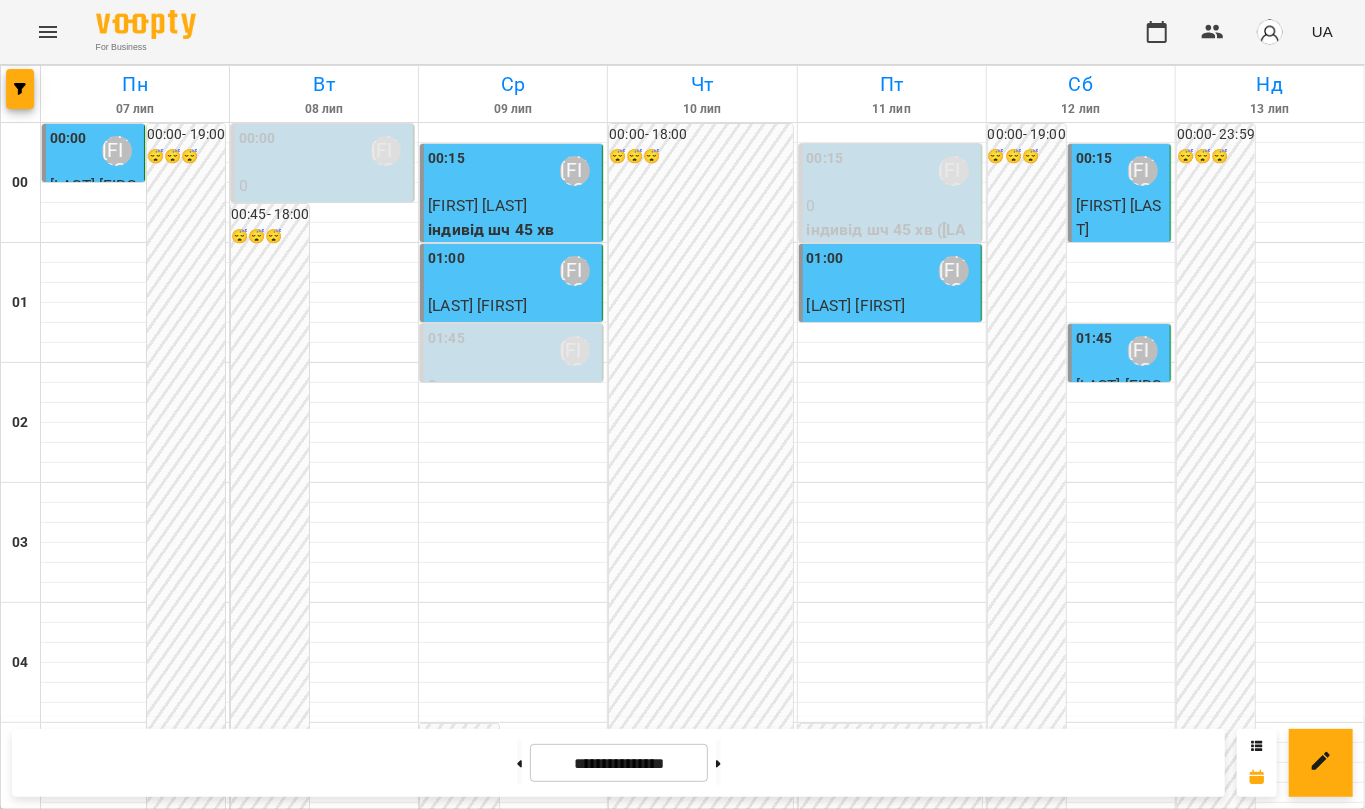 scroll, scrollTop: 0, scrollLeft: 0, axis: both 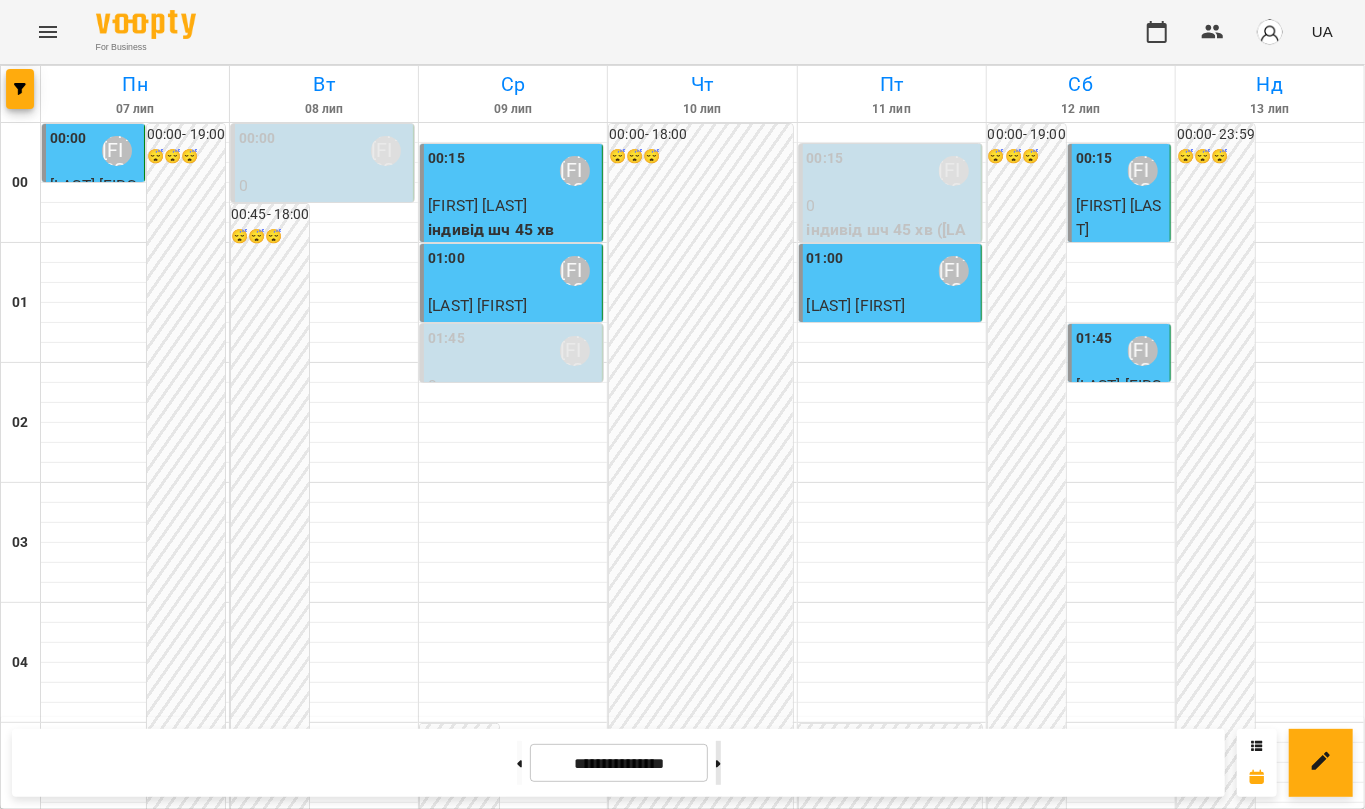 click at bounding box center [718, 763] 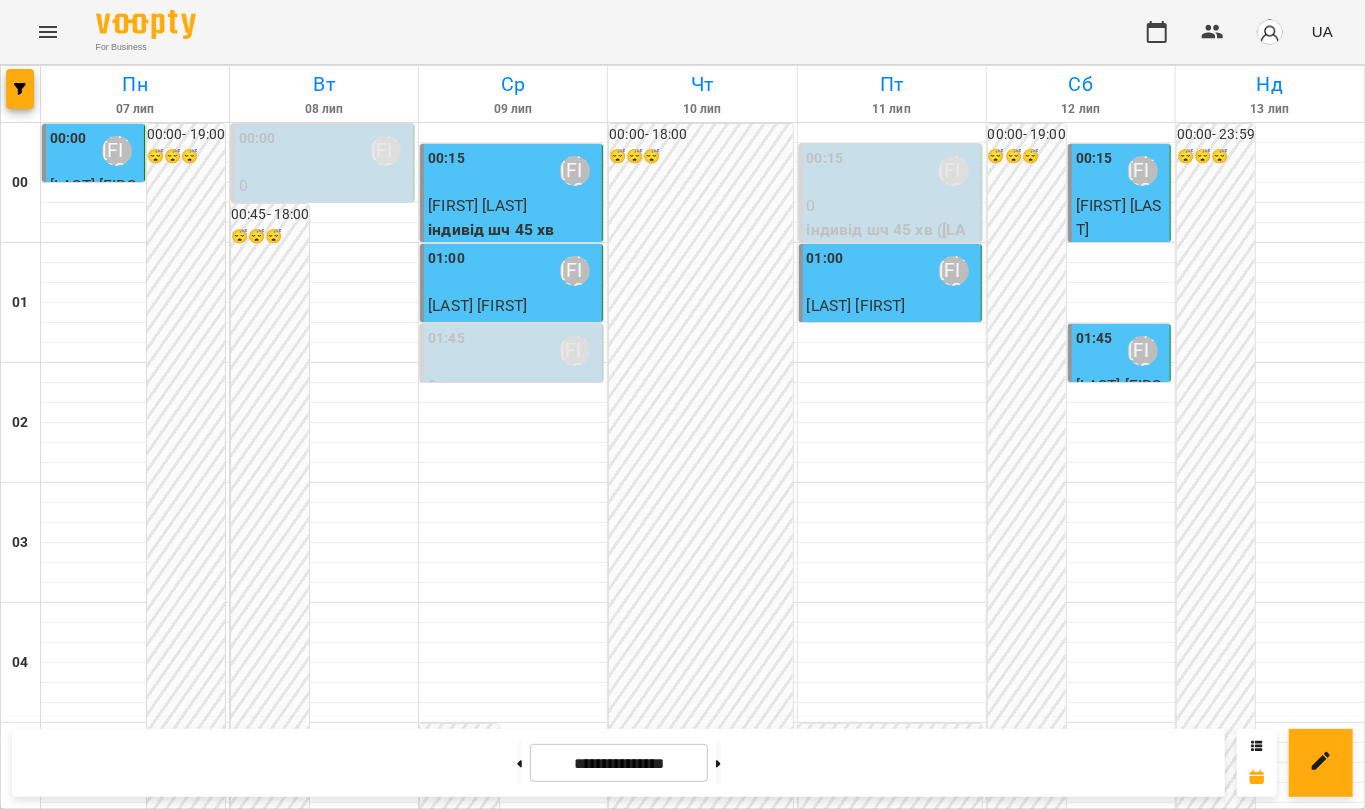 type on "**********" 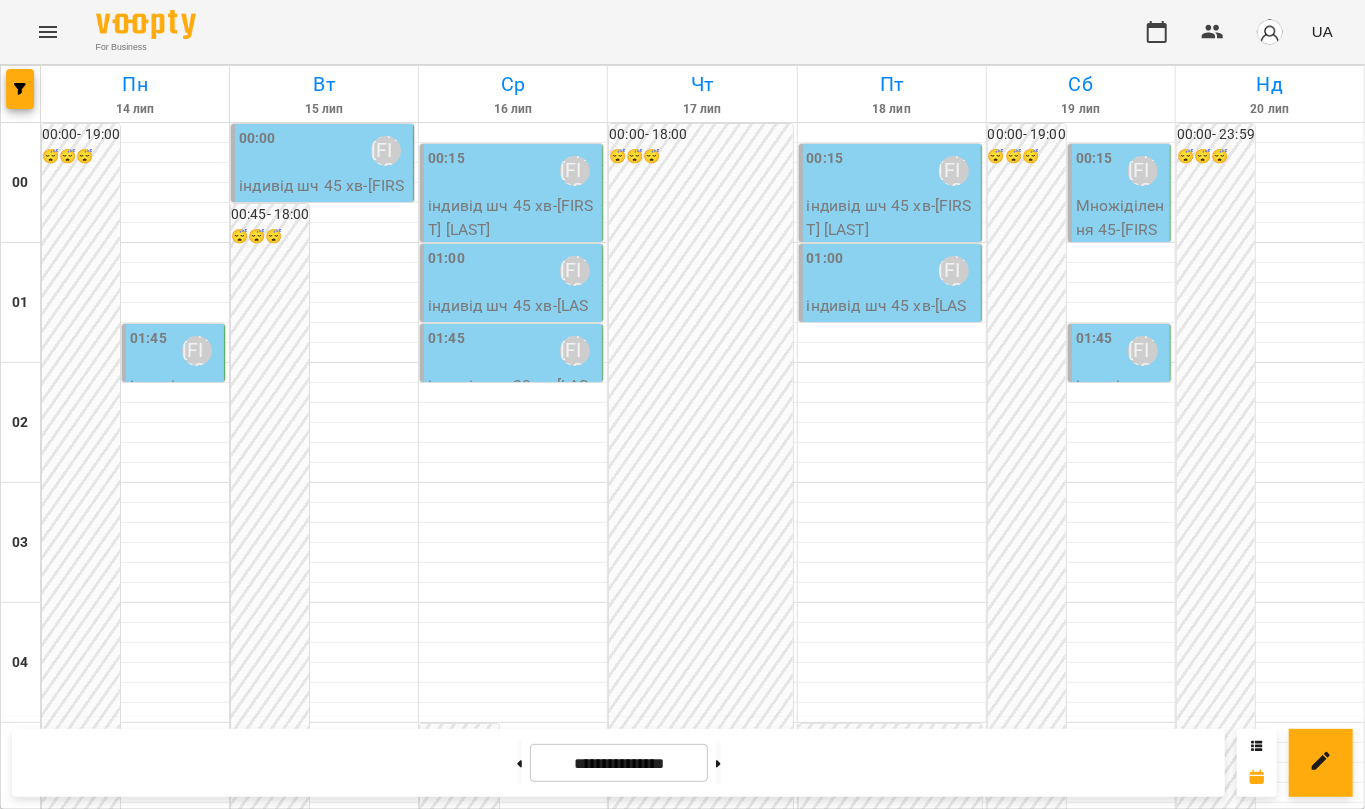 scroll, scrollTop: 2284, scrollLeft: 0, axis: vertical 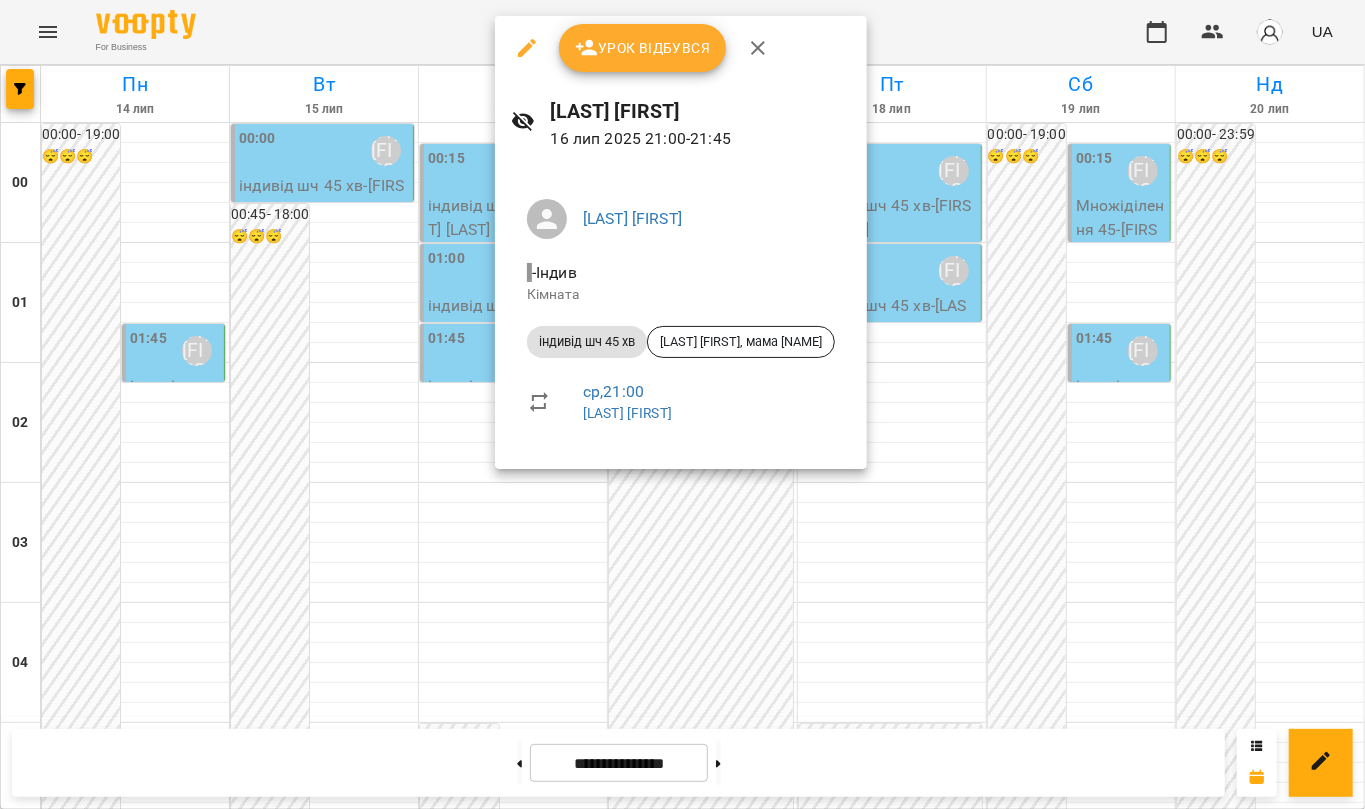 click at bounding box center (682, 404) 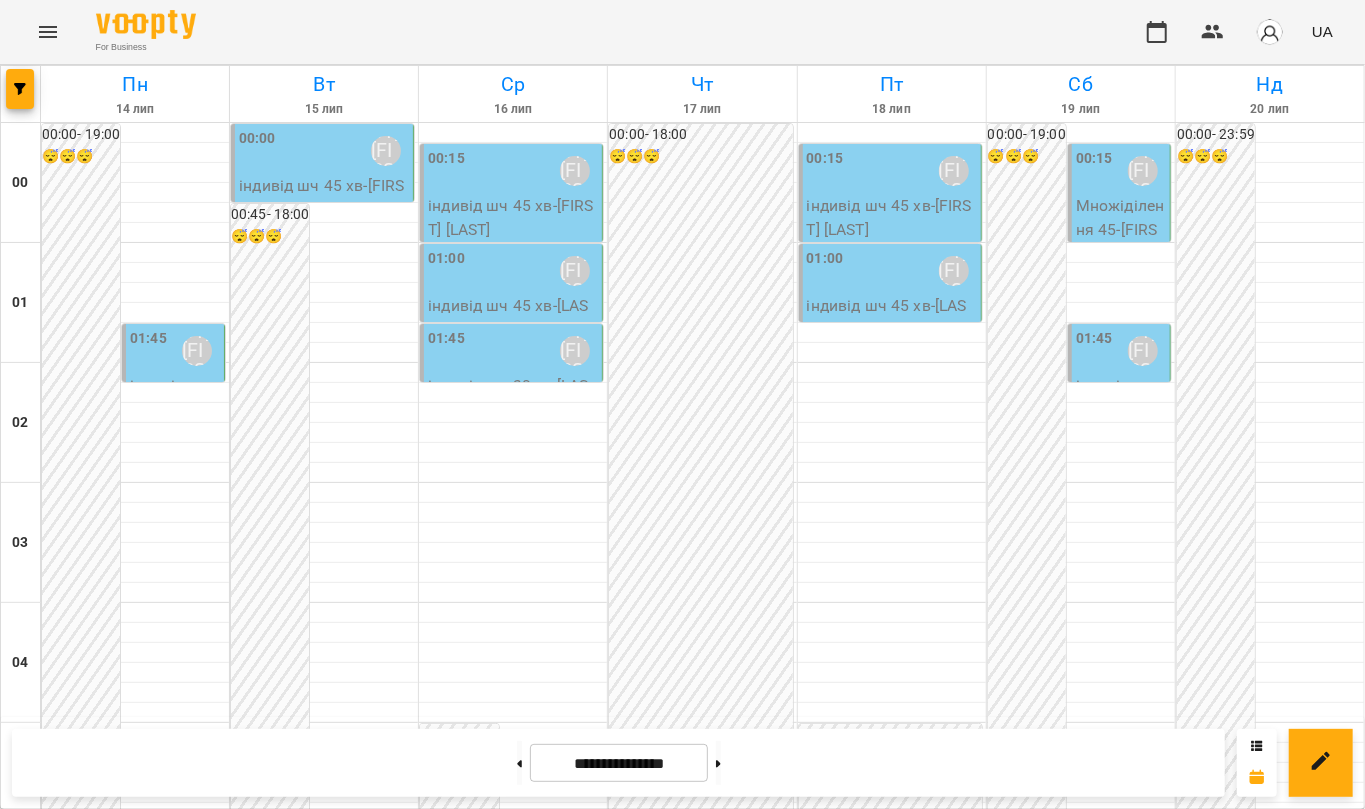 click on "20:00 [LAST] [FIRST]" at bounding box center (135, 2551) 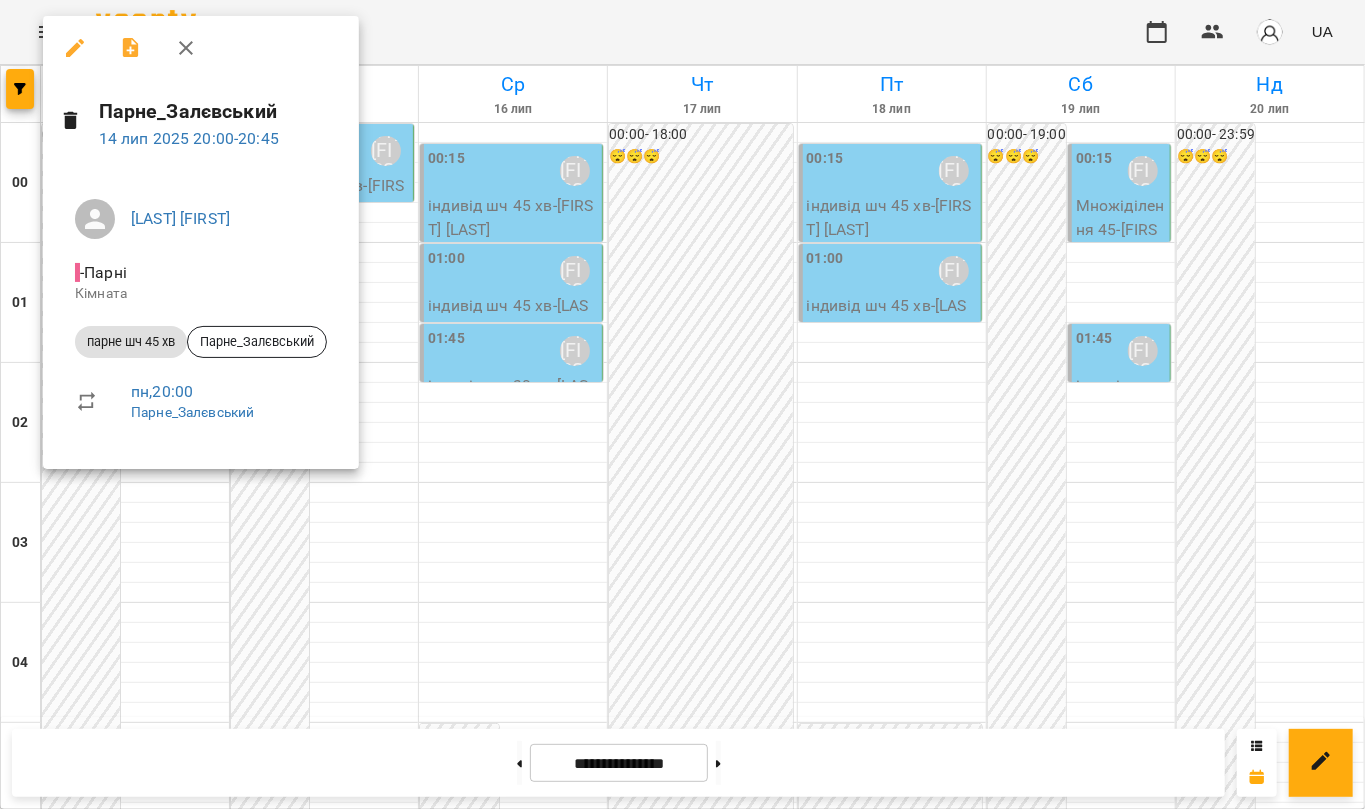 click on "-  Парні" at bounding box center [103, 272] 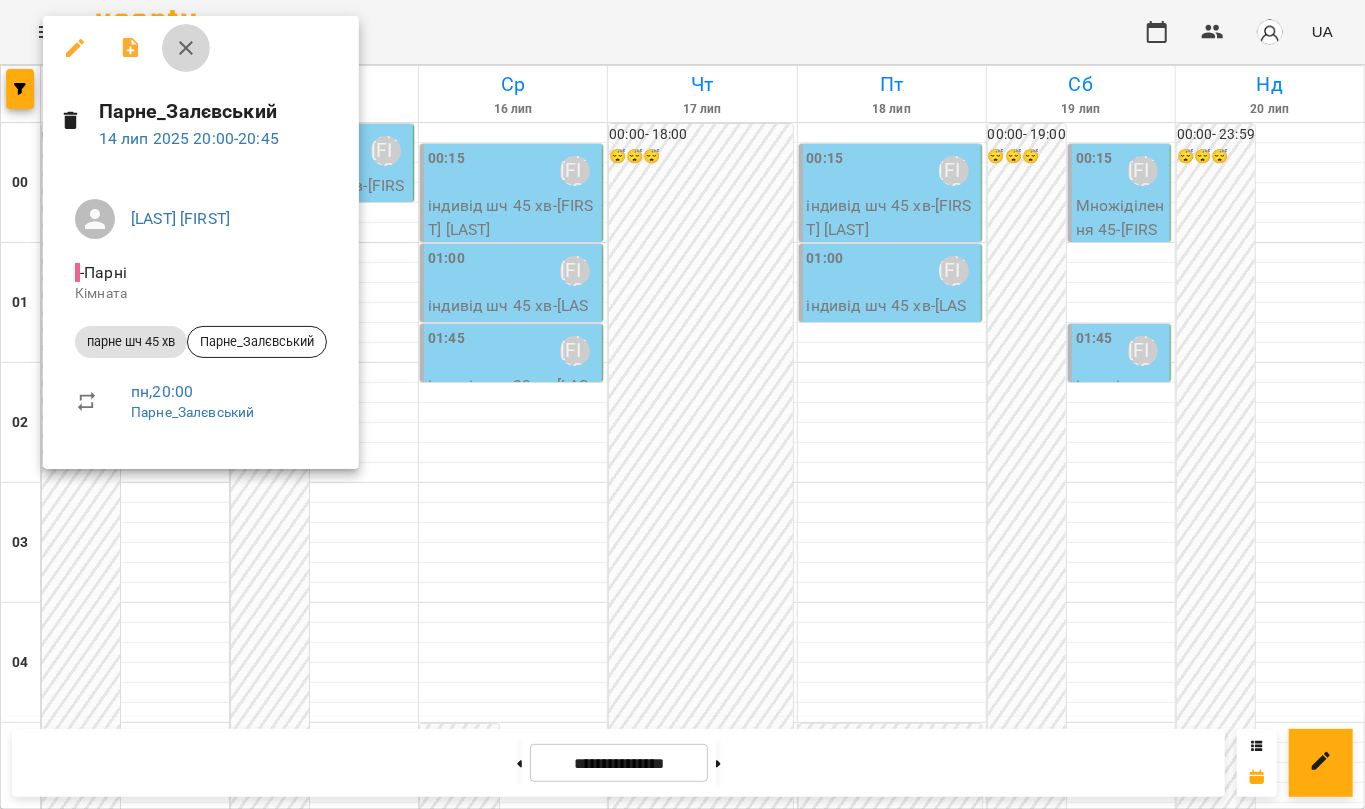 click 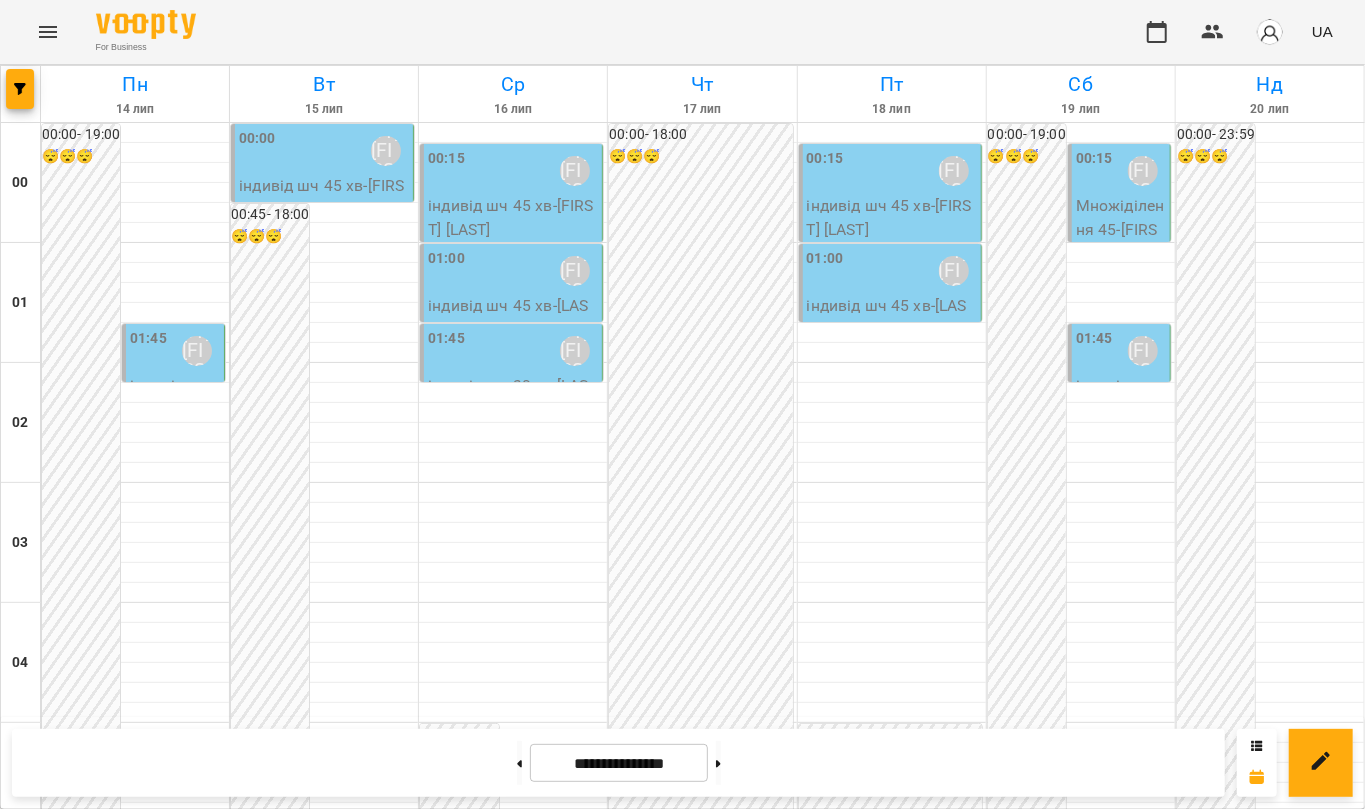 scroll, scrollTop: 0, scrollLeft: 0, axis: both 